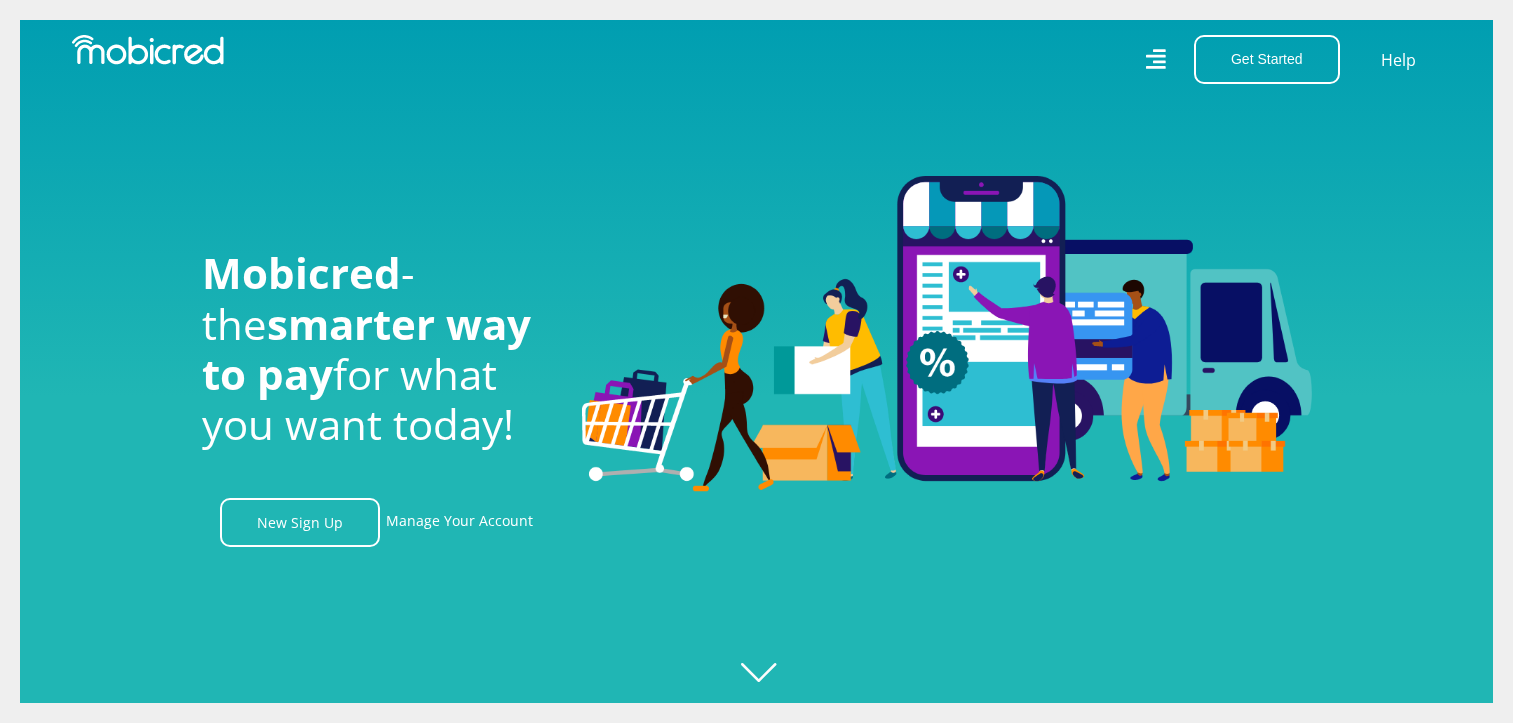 scroll, scrollTop: 0, scrollLeft: 0, axis: both 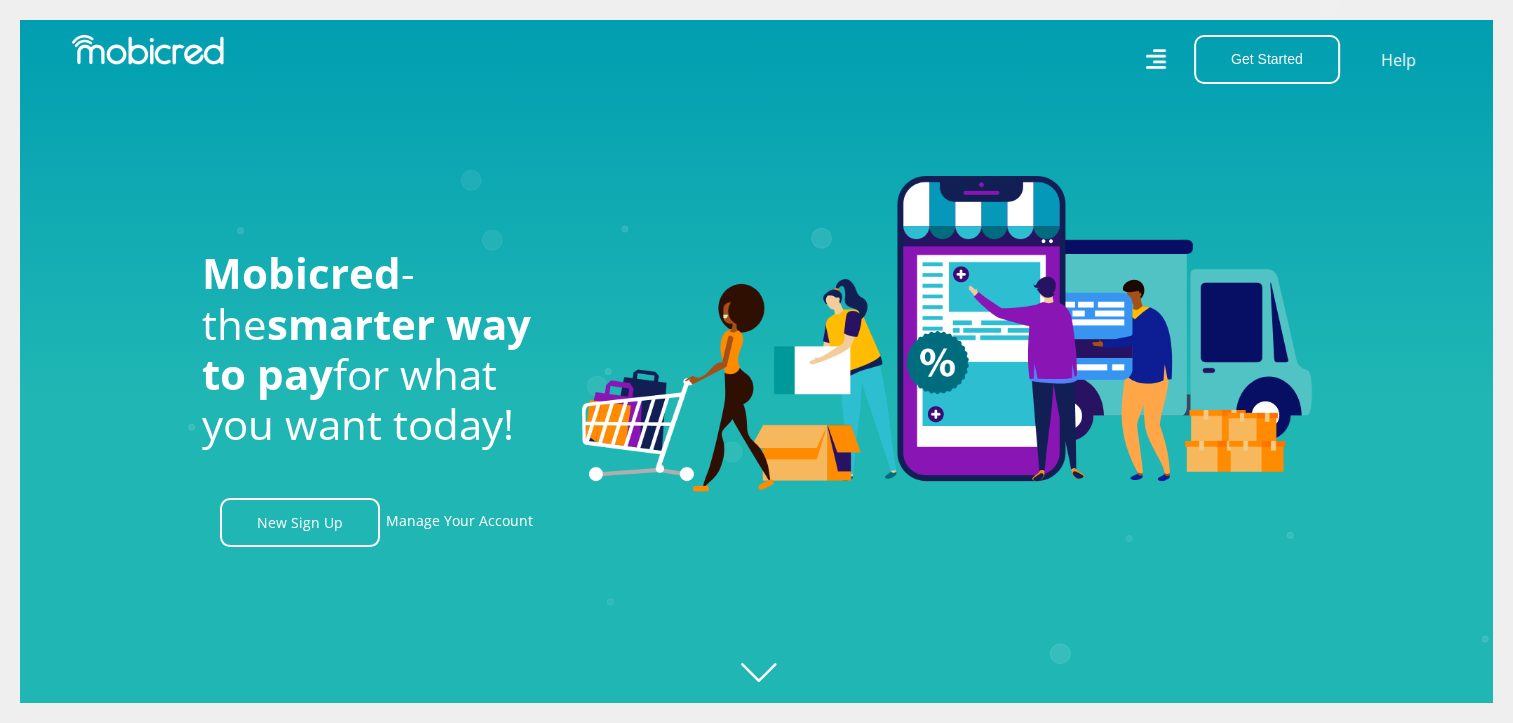 click on "Created with Raphaël 2.3.0" 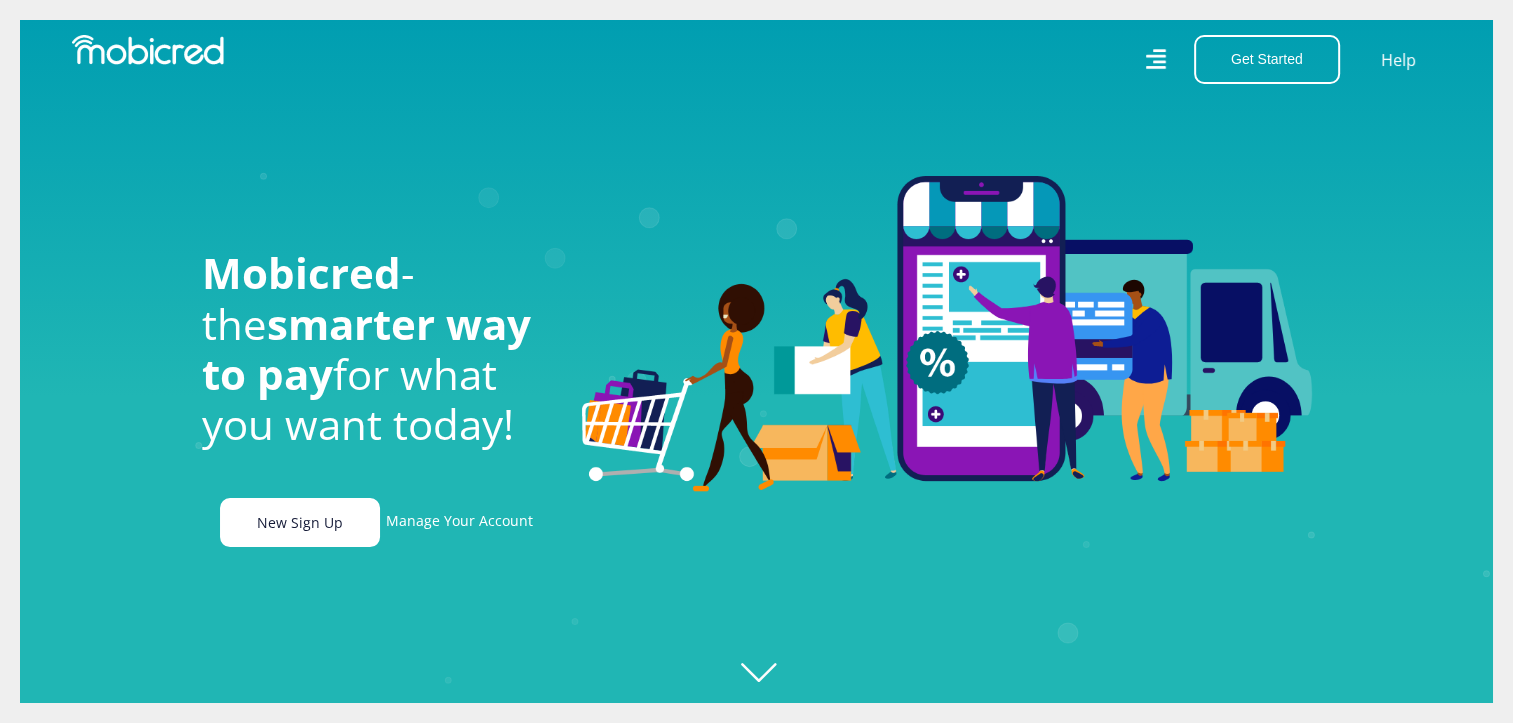 click on "New Sign Up" at bounding box center [300, 522] 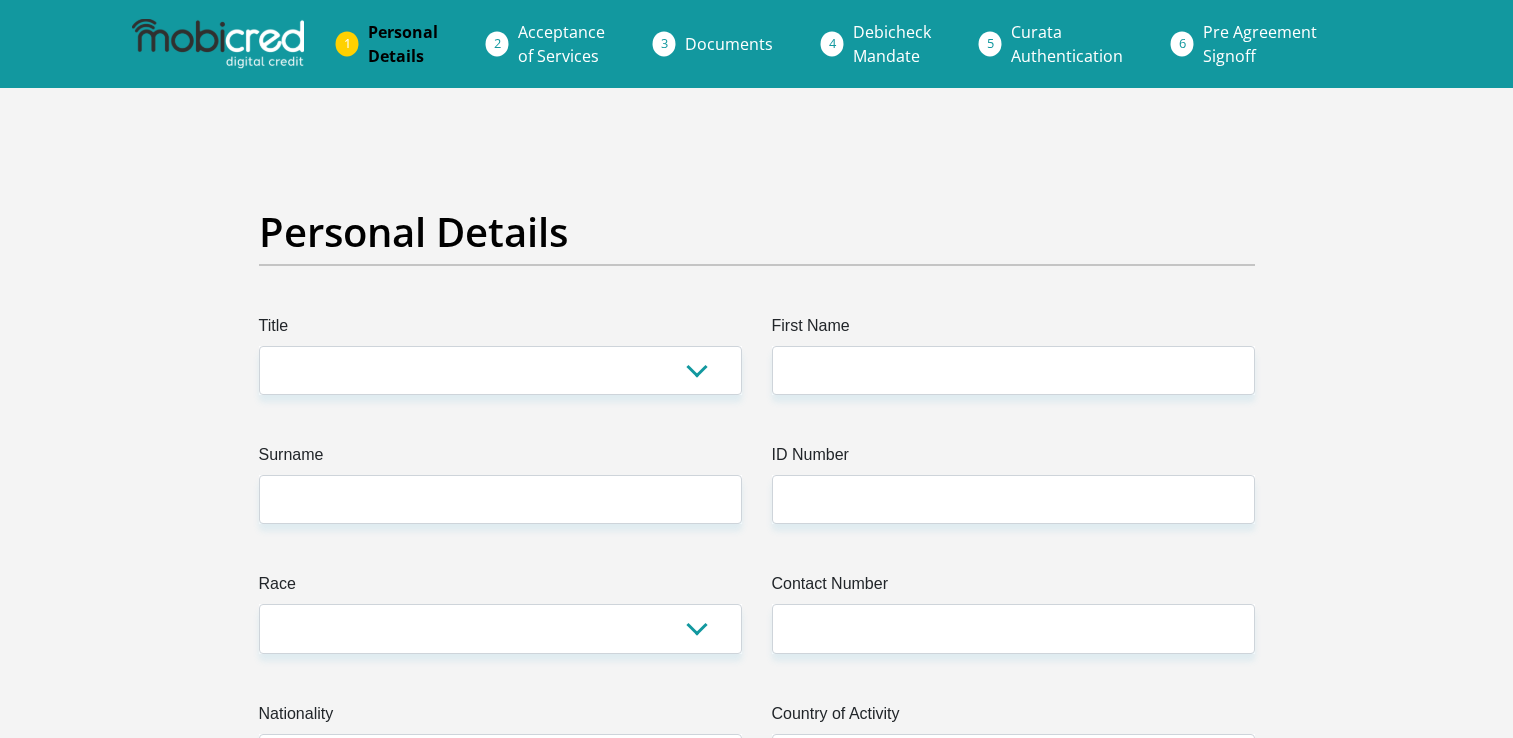 scroll, scrollTop: 0, scrollLeft: 0, axis: both 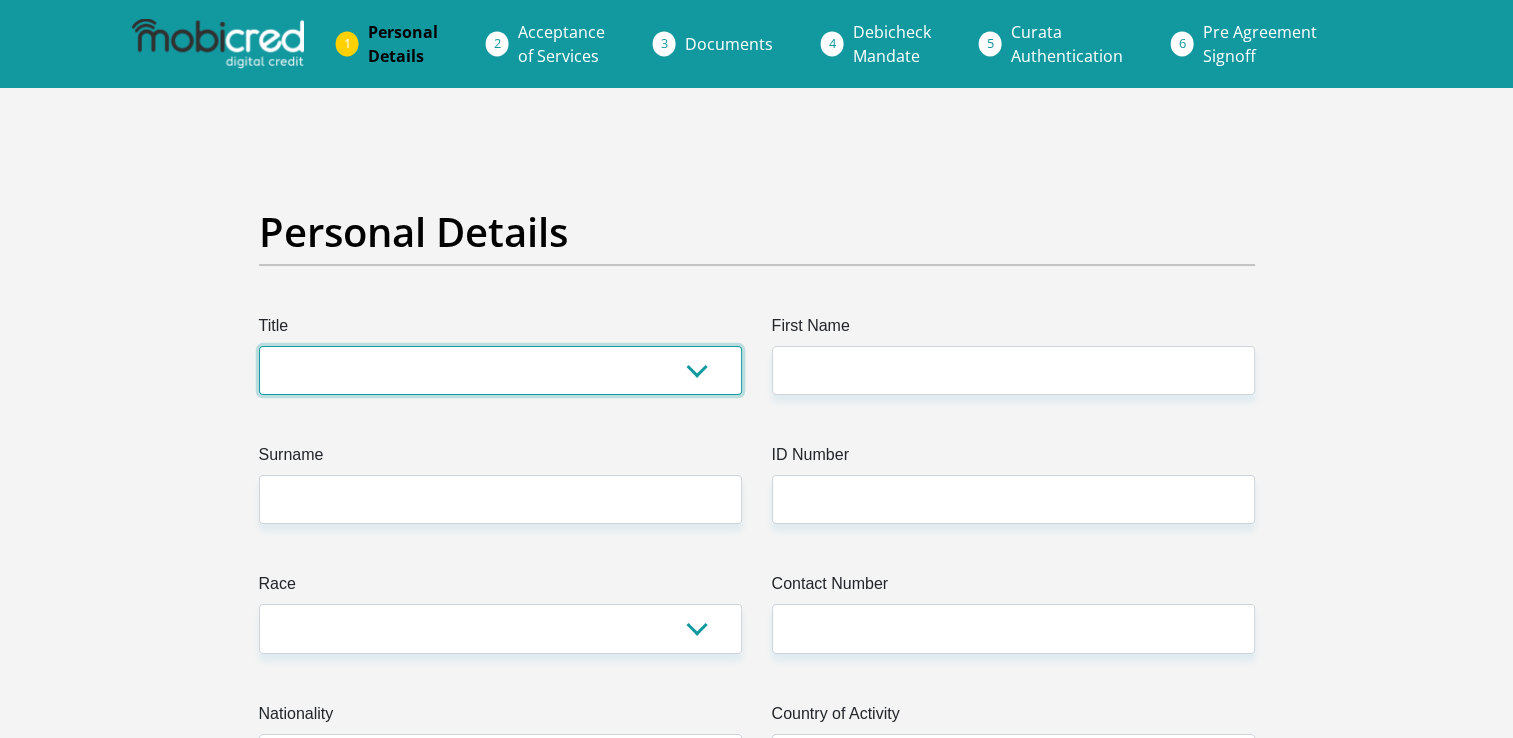 click on "Mr
Ms
Mrs
Dr
Other" at bounding box center [500, 370] 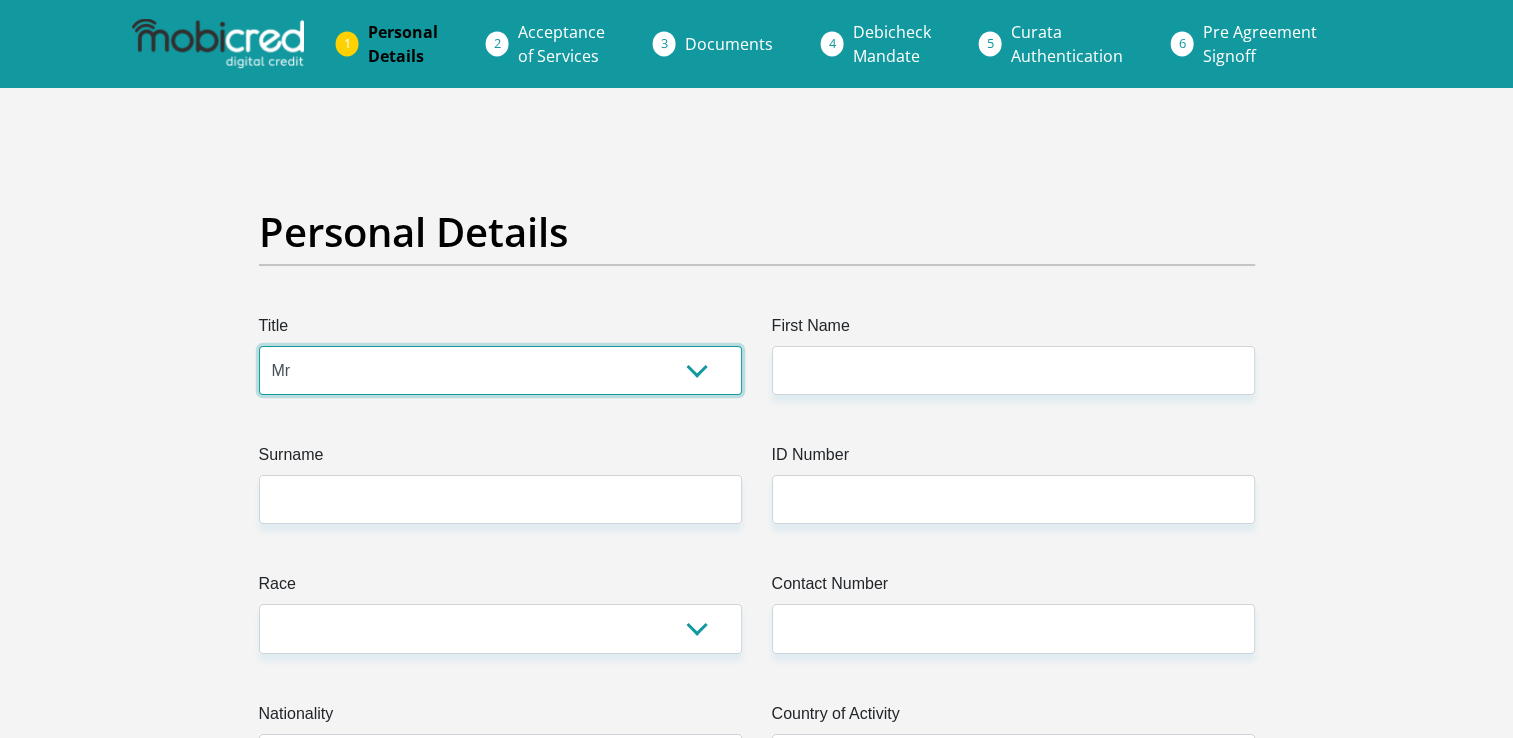 click on "Mr
Ms
Mrs
Dr
Other" at bounding box center (500, 370) 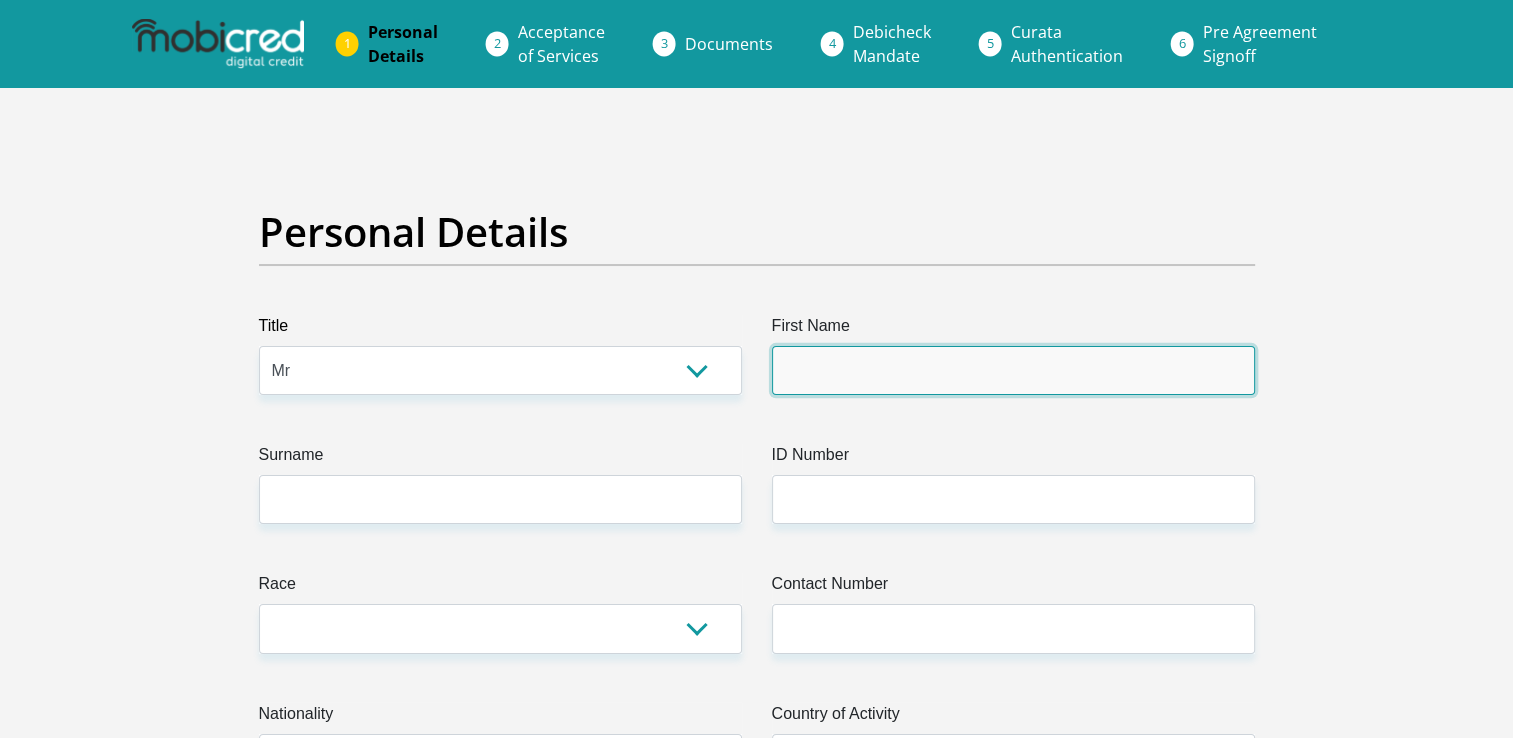 click on "First Name" at bounding box center [1013, 370] 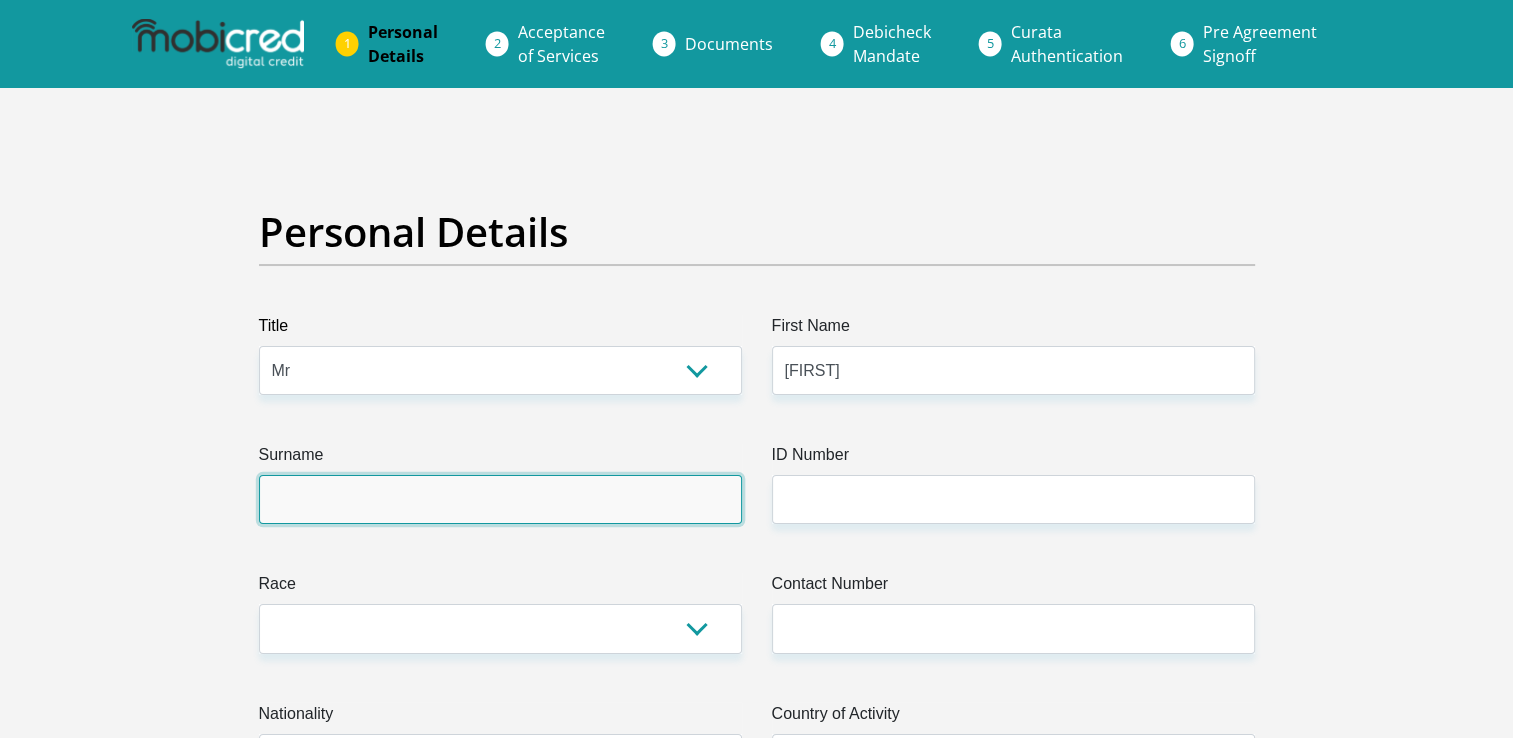 type on "[LAST]" 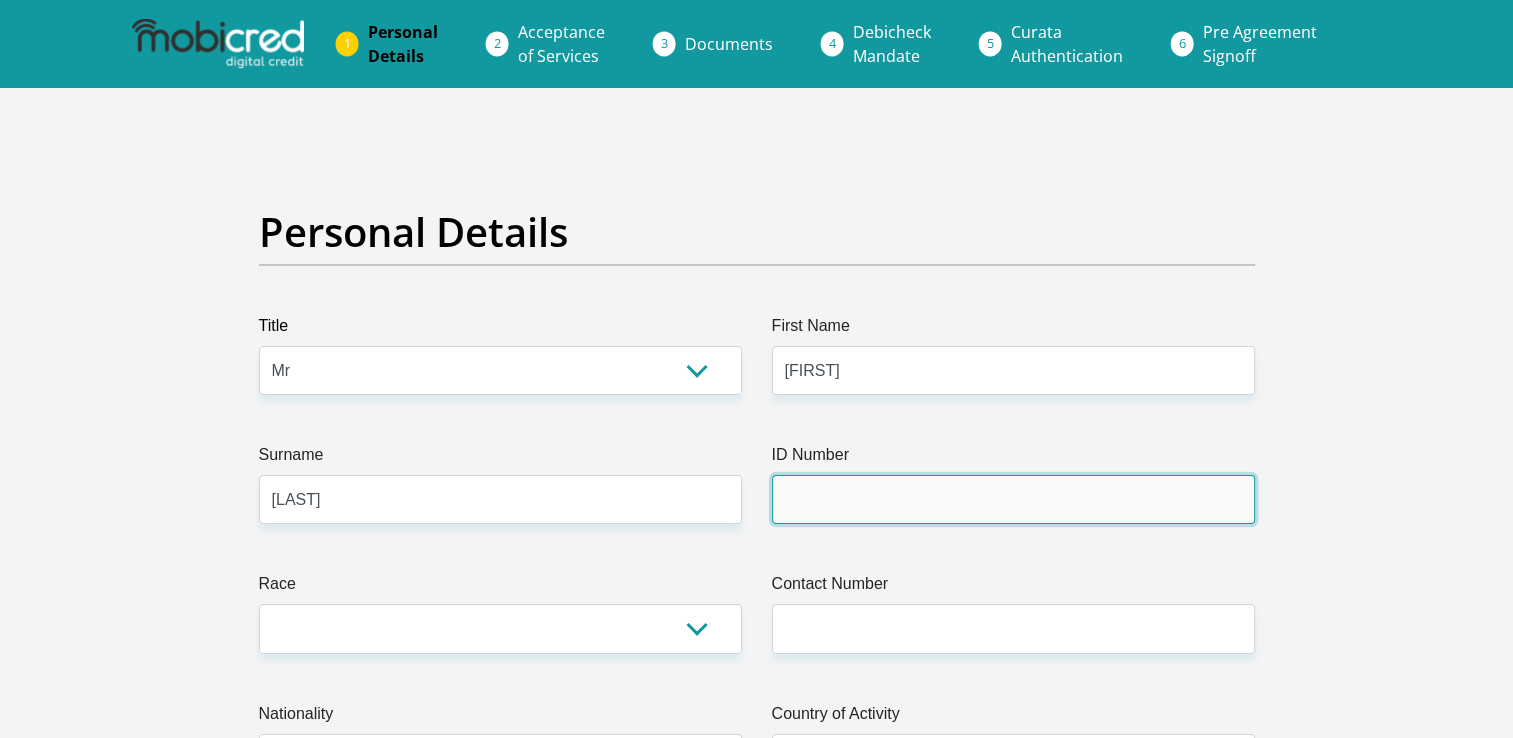 type on "[PHONE]" 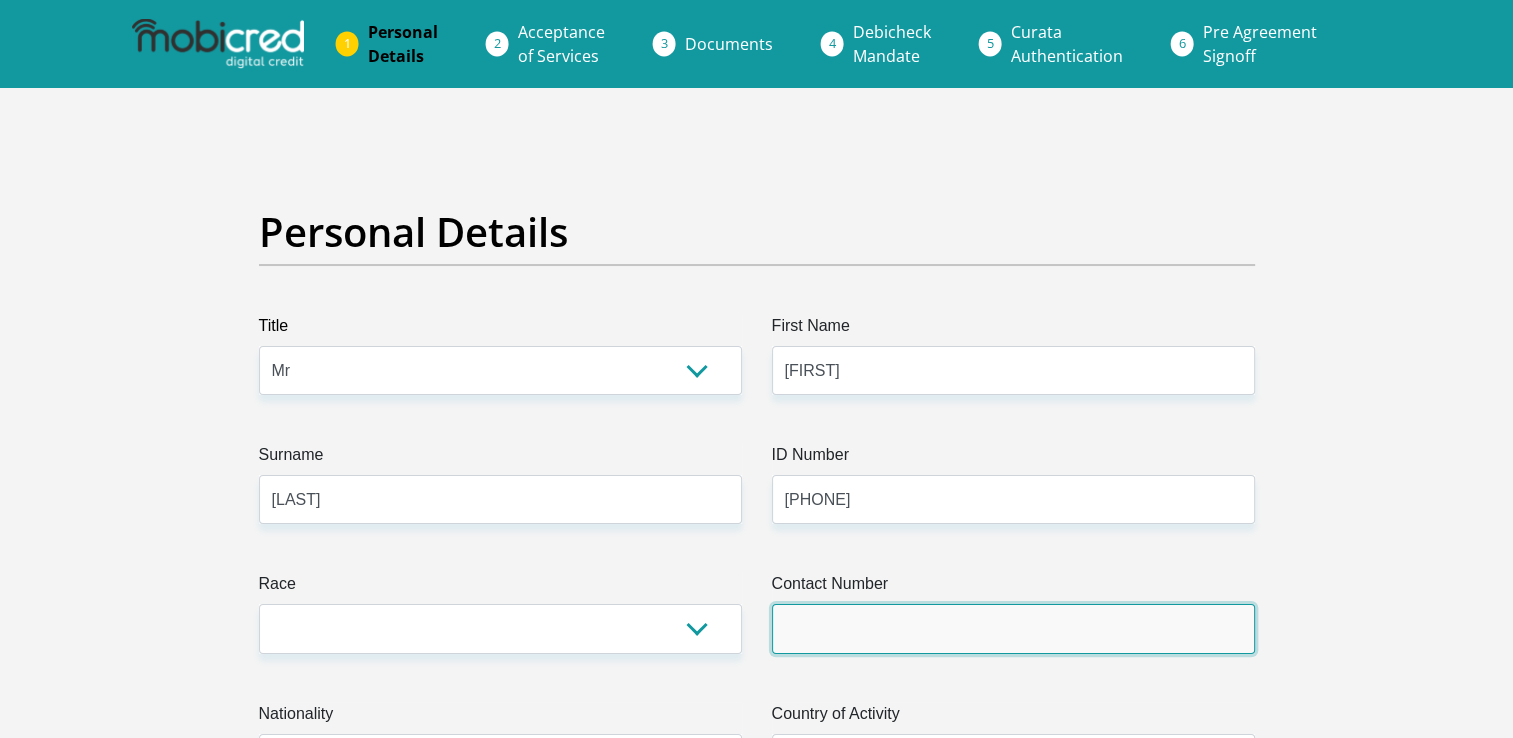type on "0727825601" 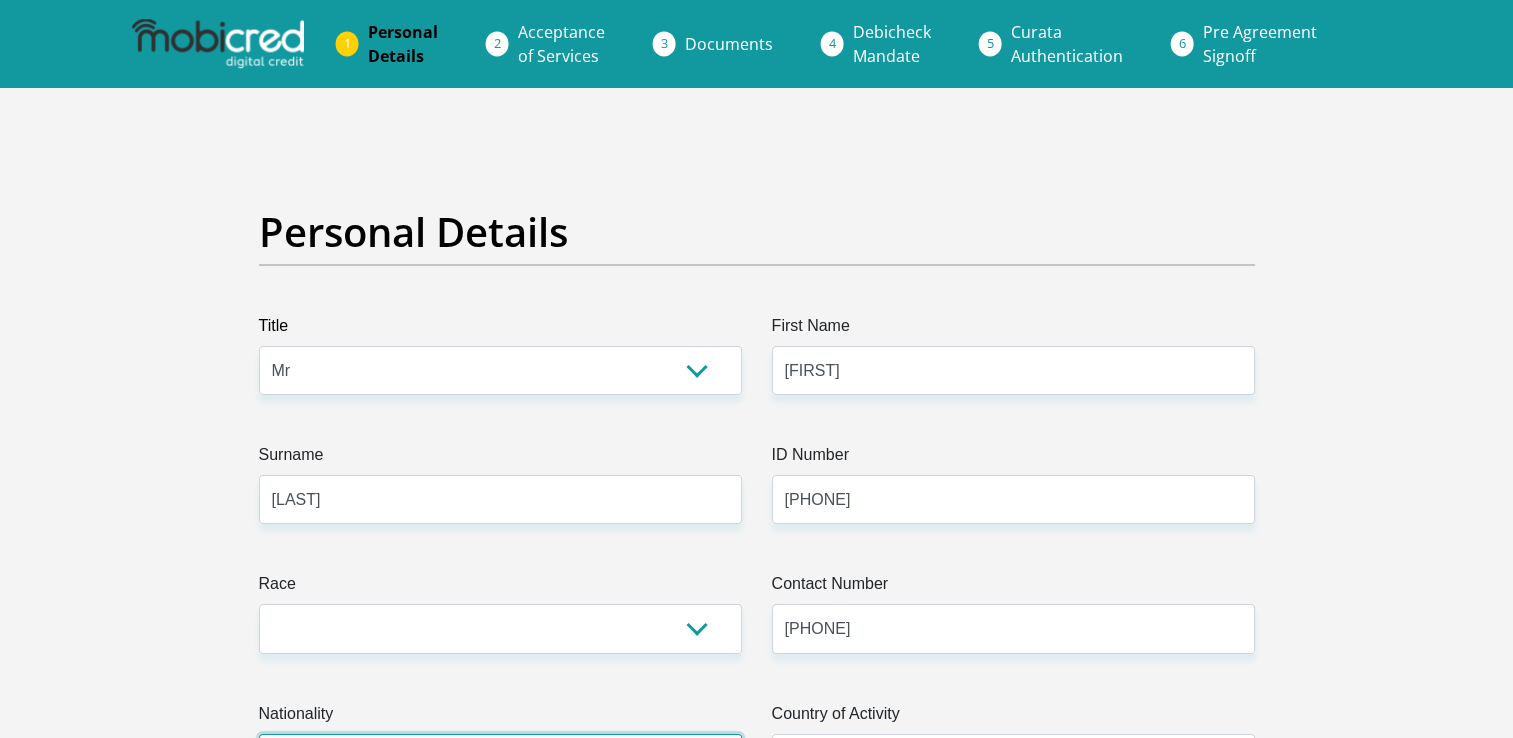 select on "ZAF" 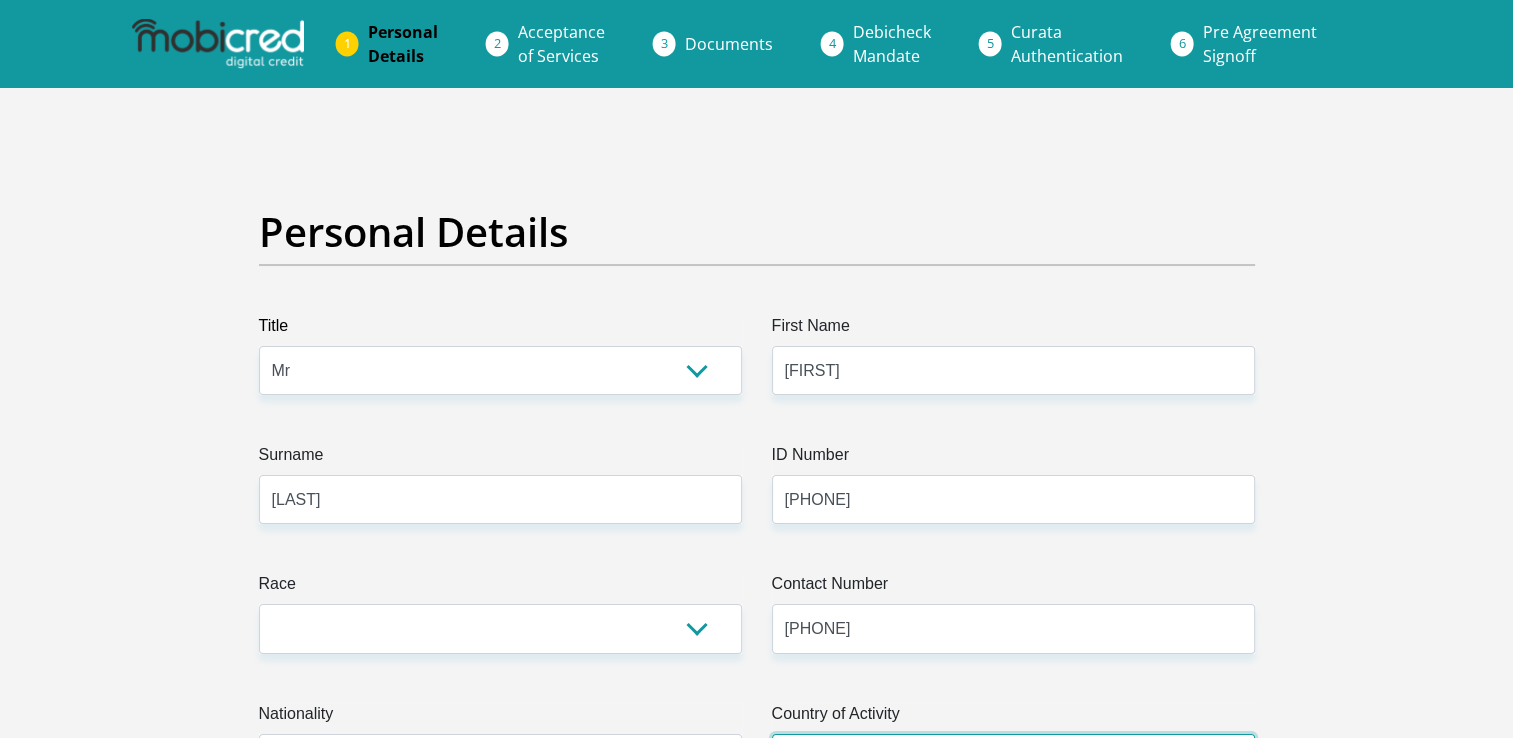 select on "ZAF" 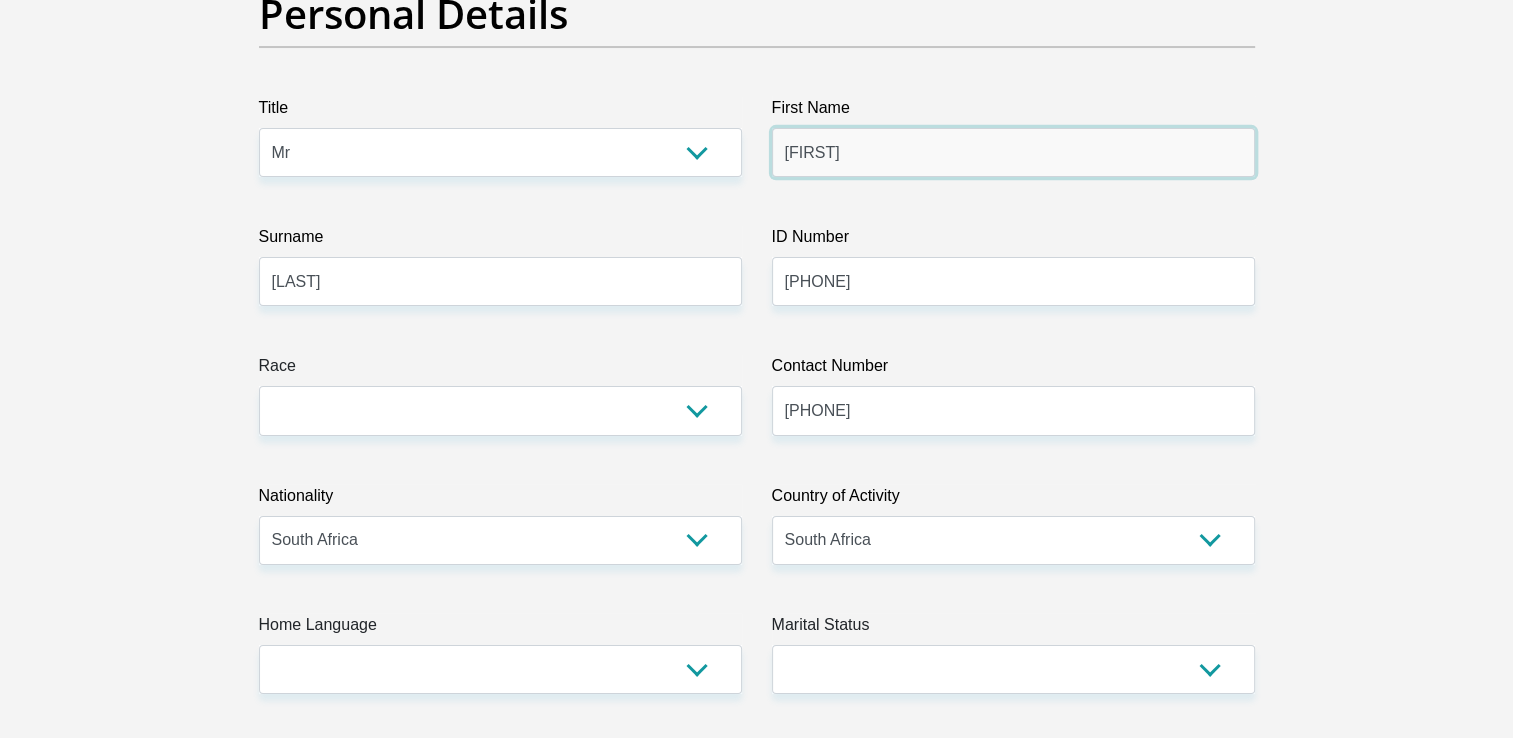 scroll, scrollTop: 227, scrollLeft: 0, axis: vertical 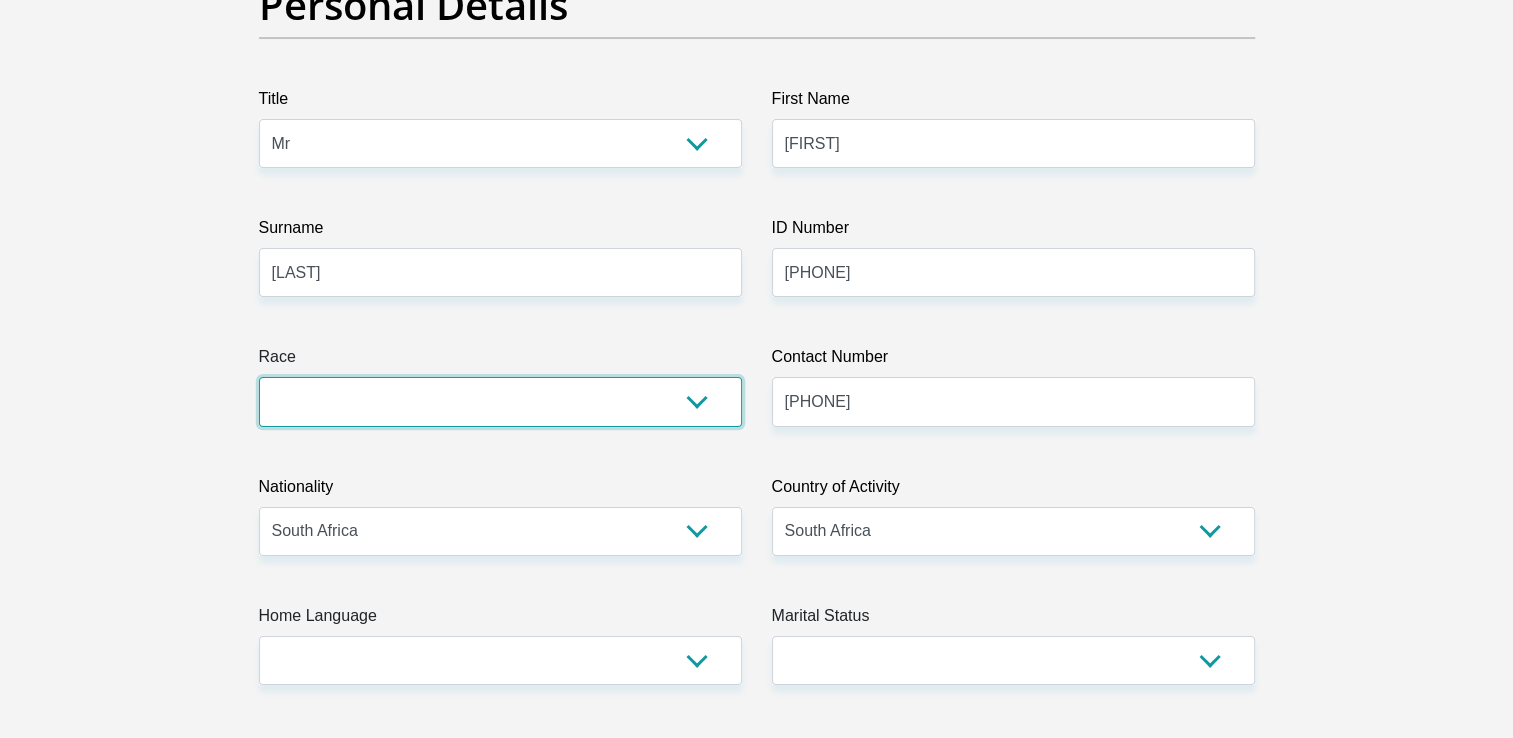 click on "Black
Coloured
Indian
White
Other" at bounding box center [500, 401] 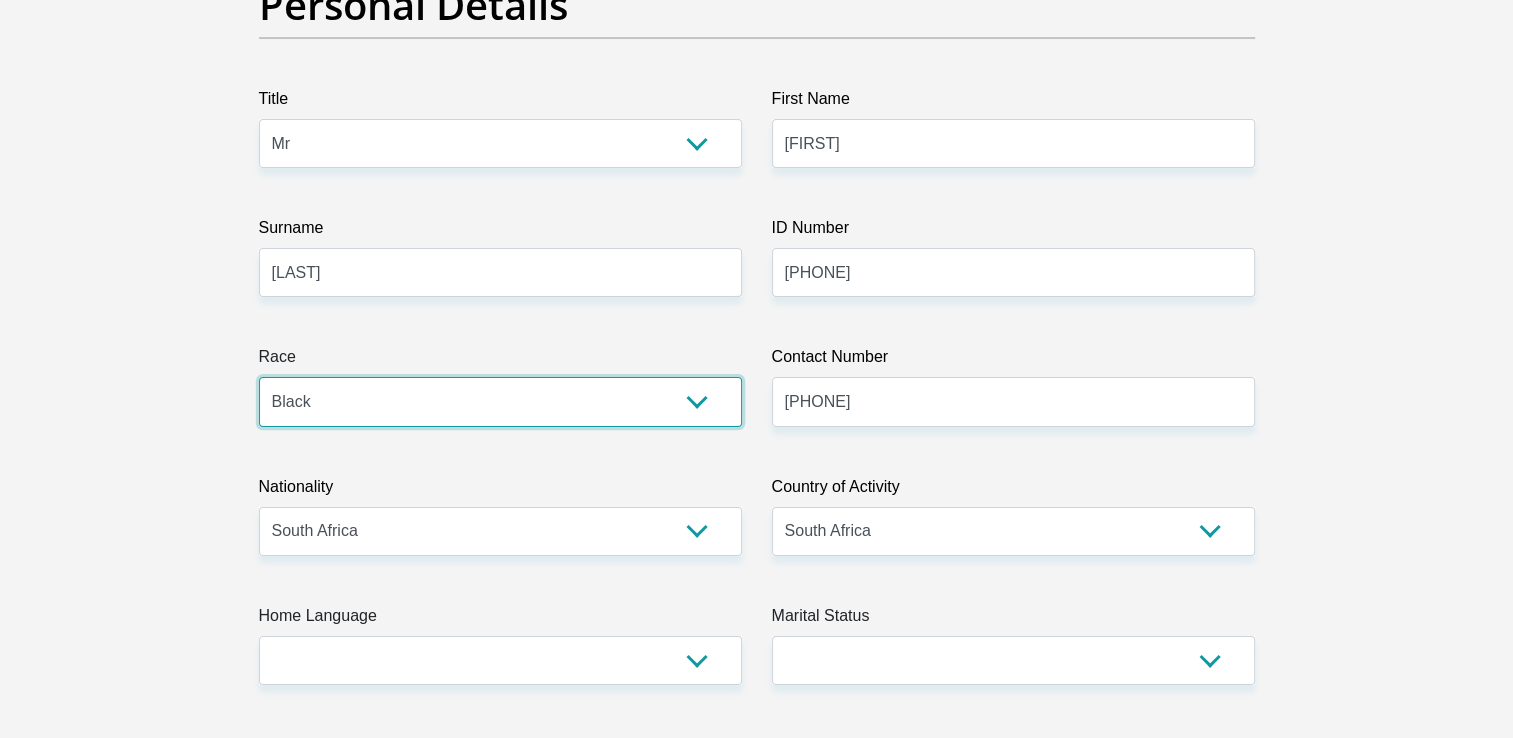 click on "Black
Coloured
Indian
White
Other" at bounding box center [500, 401] 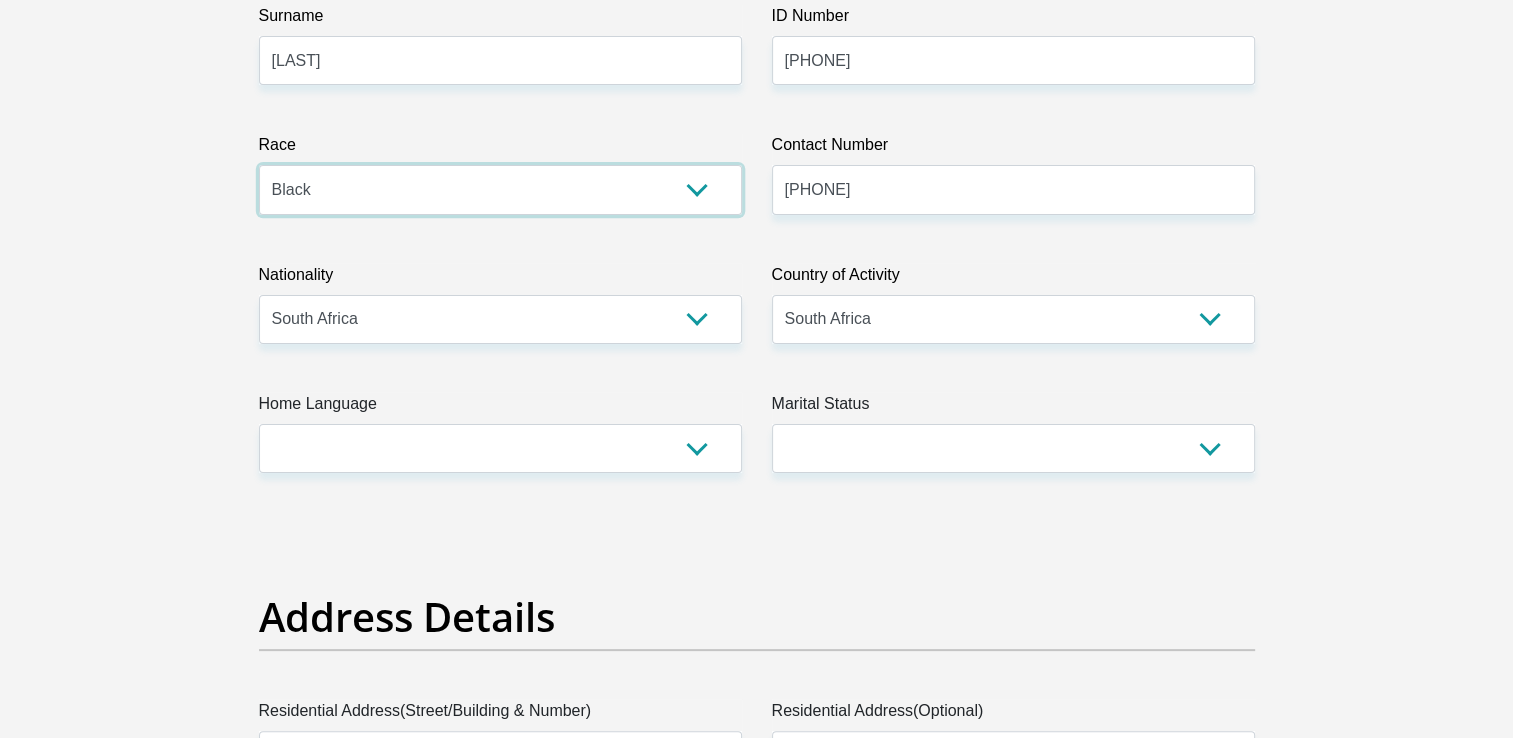 scroll, scrollTop: 440, scrollLeft: 0, axis: vertical 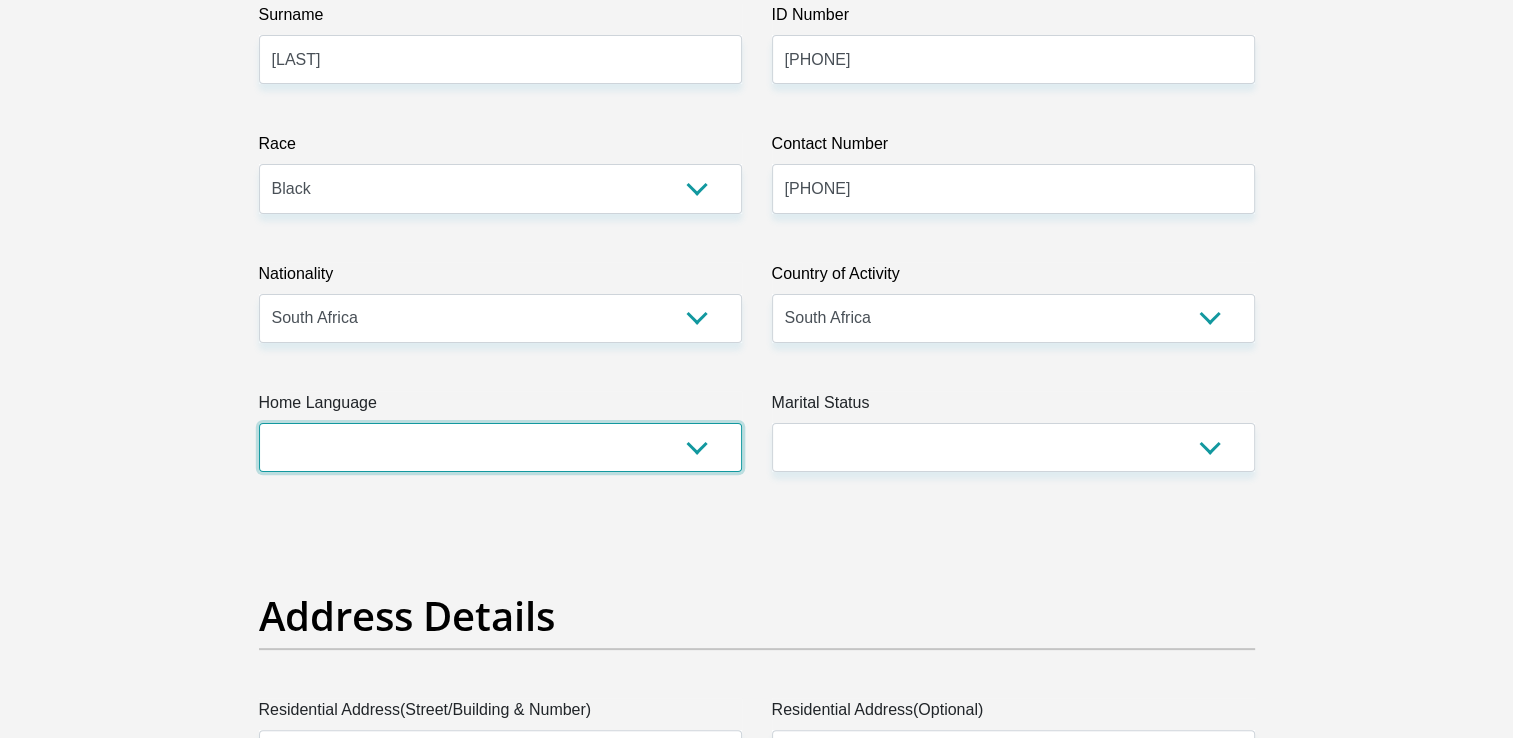 click on "Afrikaans
English
Sepedi
South Ndebele
Southern Sotho
Swati
Tsonga
Tswana
Venda
Xhosa
Zulu
Other" at bounding box center [500, 447] 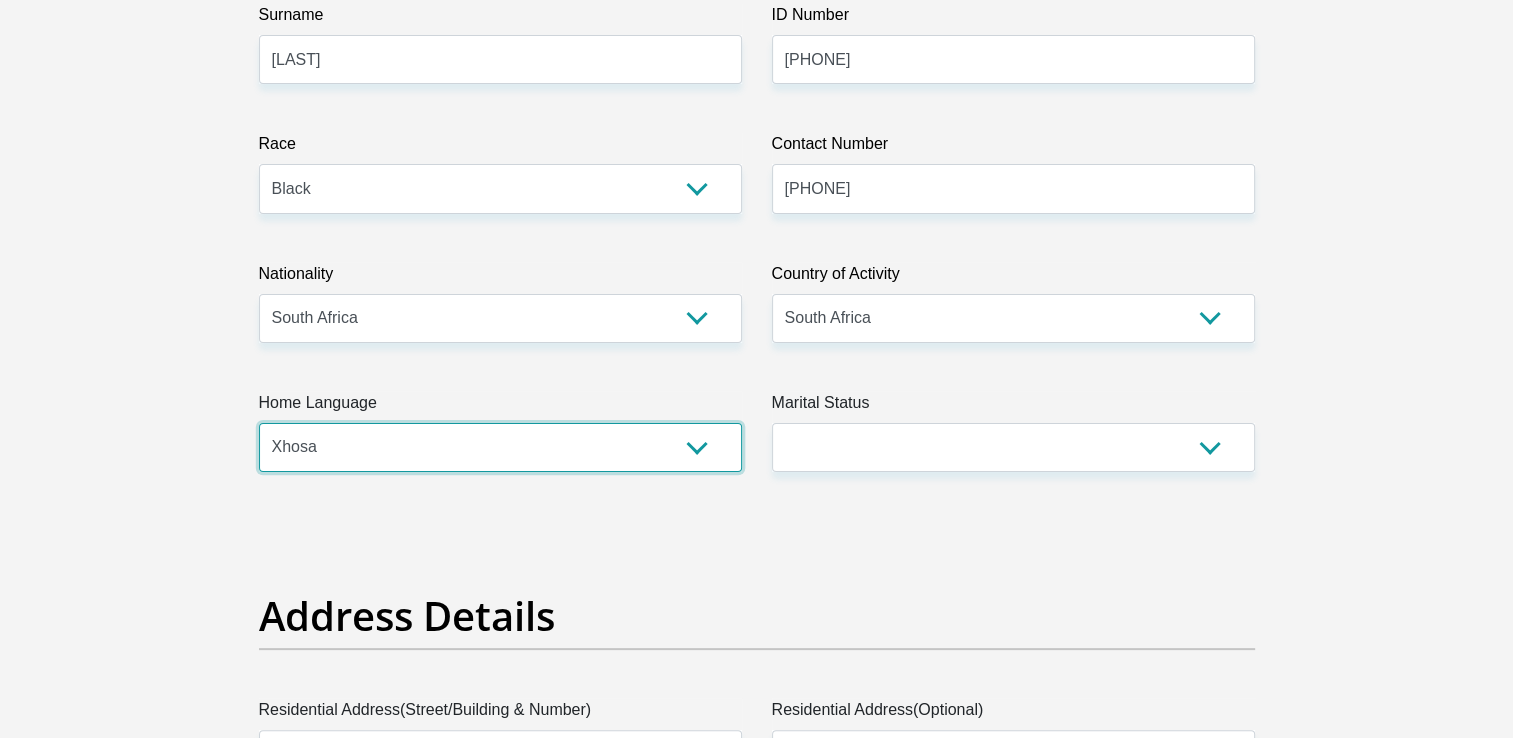 click on "Afrikaans
English
Sepedi
South Ndebele
Southern Sotho
Swati
Tsonga
Tswana
Venda
Xhosa
Zulu
Other" at bounding box center (500, 447) 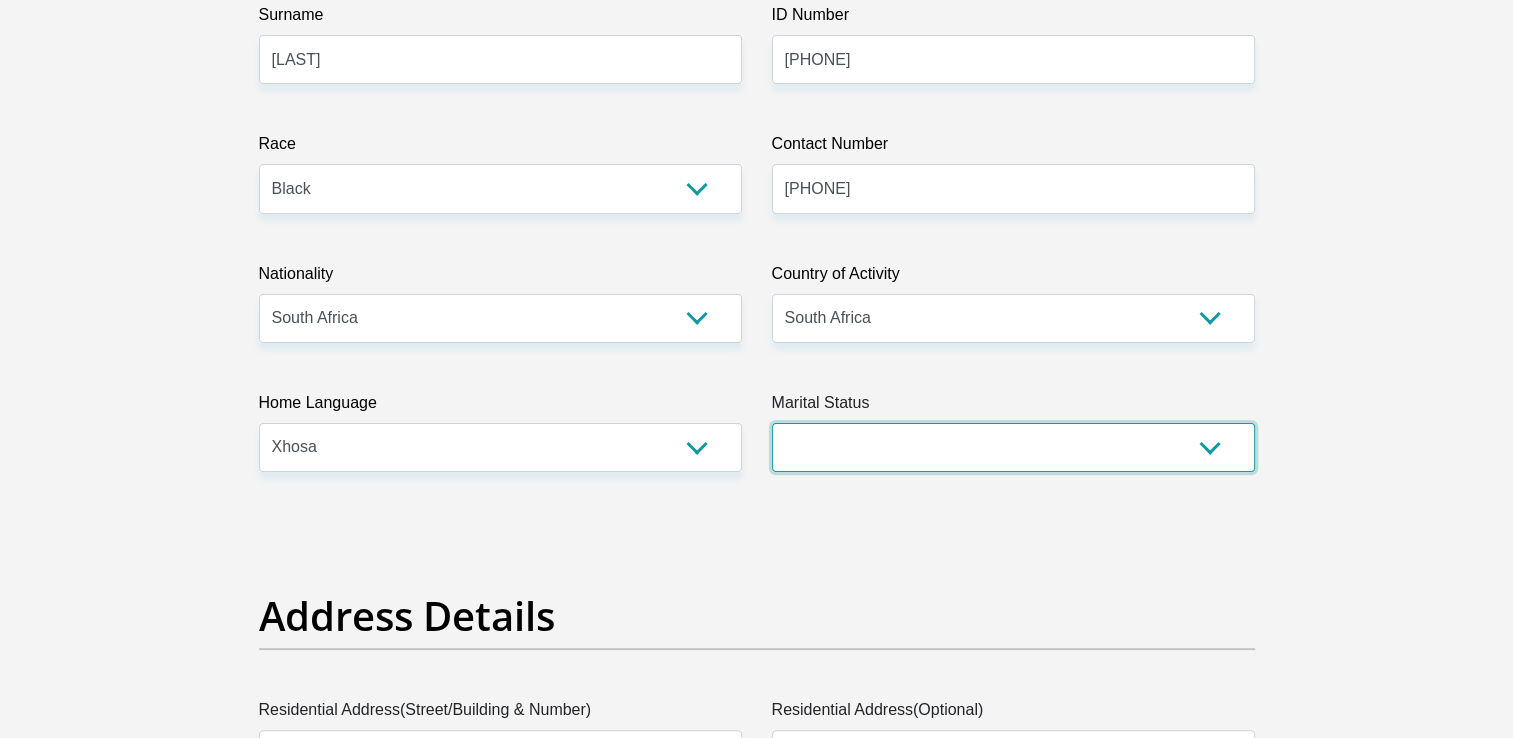 click on "Married ANC
Single
Divorced
Widowed
Married COP or Customary Law" at bounding box center [1013, 447] 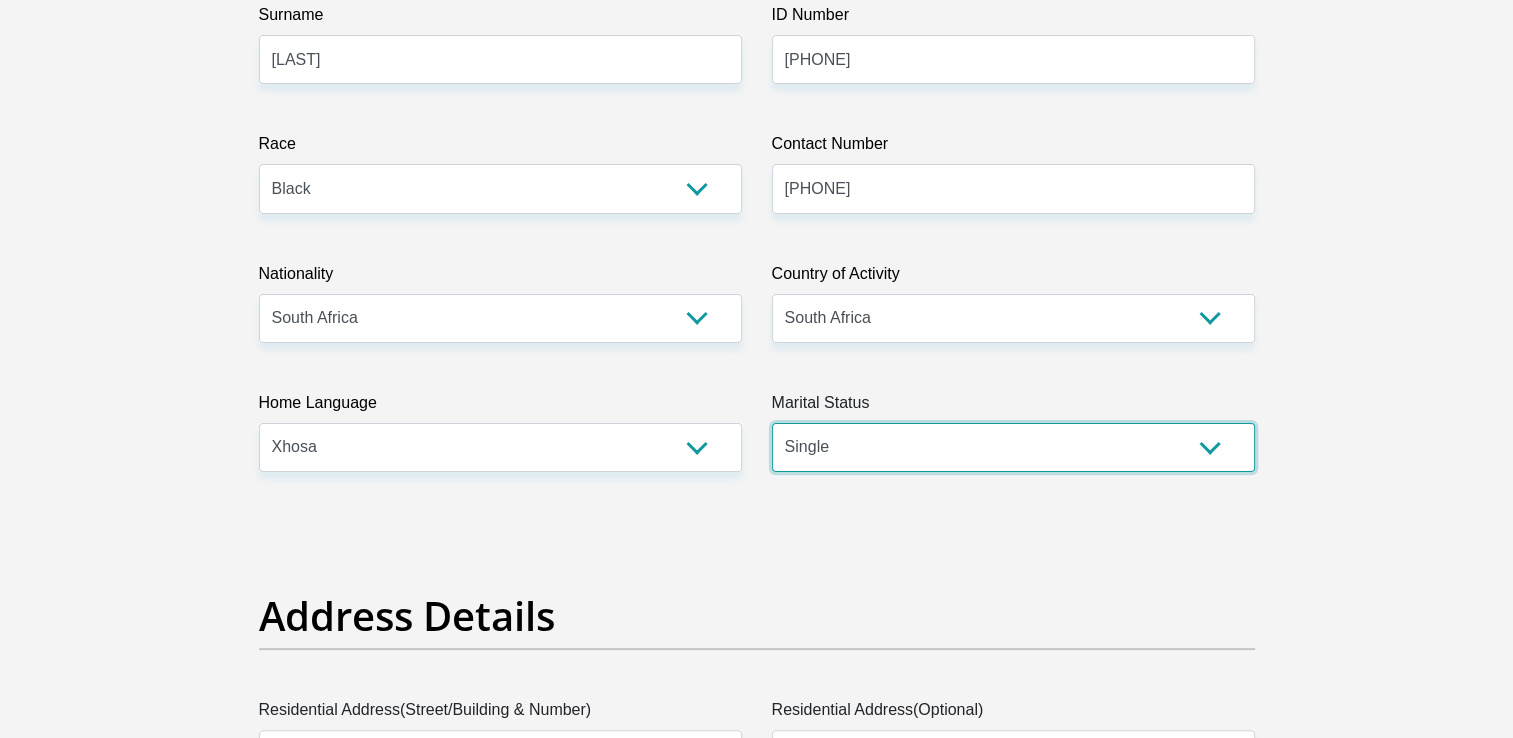 click on "Married ANC
Single
Divorced
Widowed
Married COP or Customary Law" at bounding box center (1013, 447) 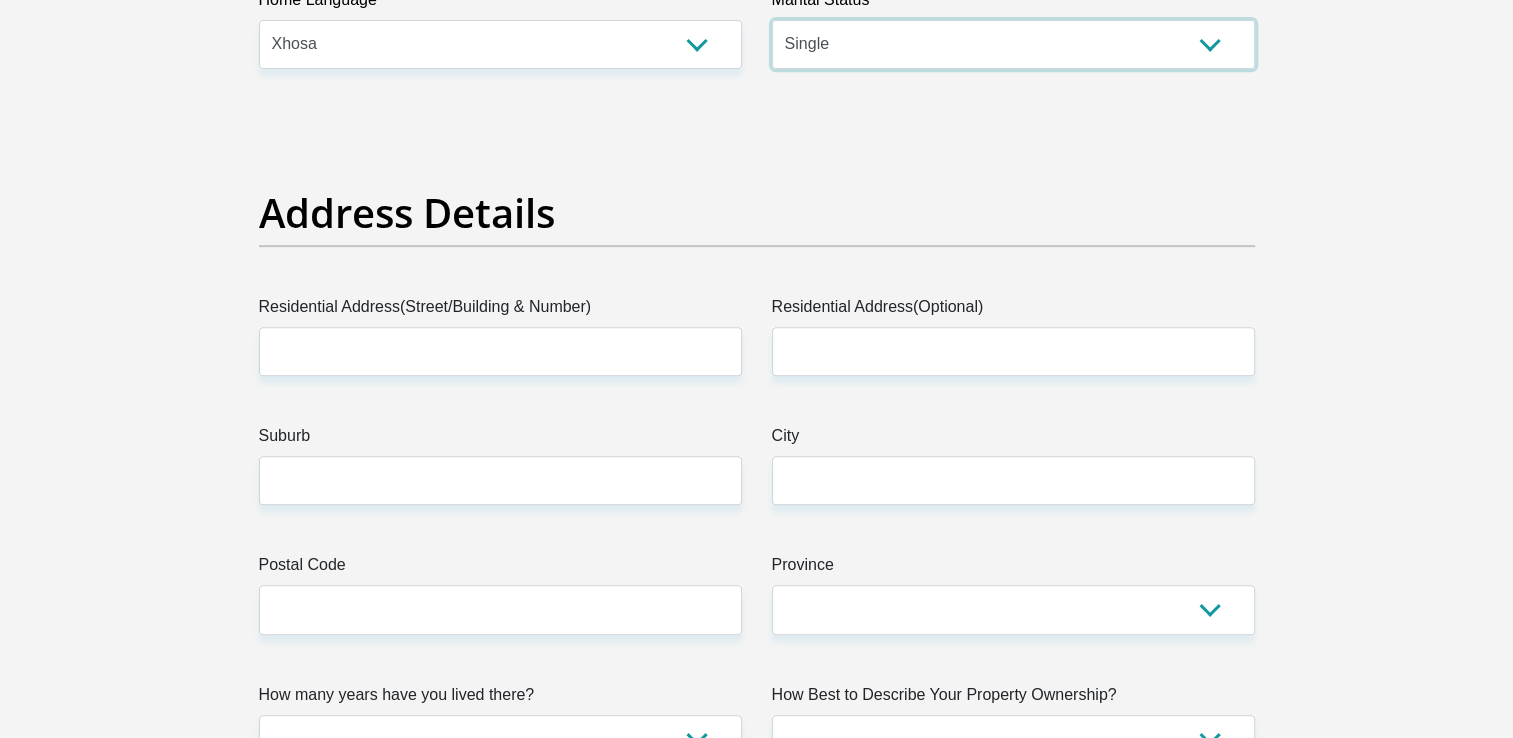 scroll, scrollTop: 844, scrollLeft: 0, axis: vertical 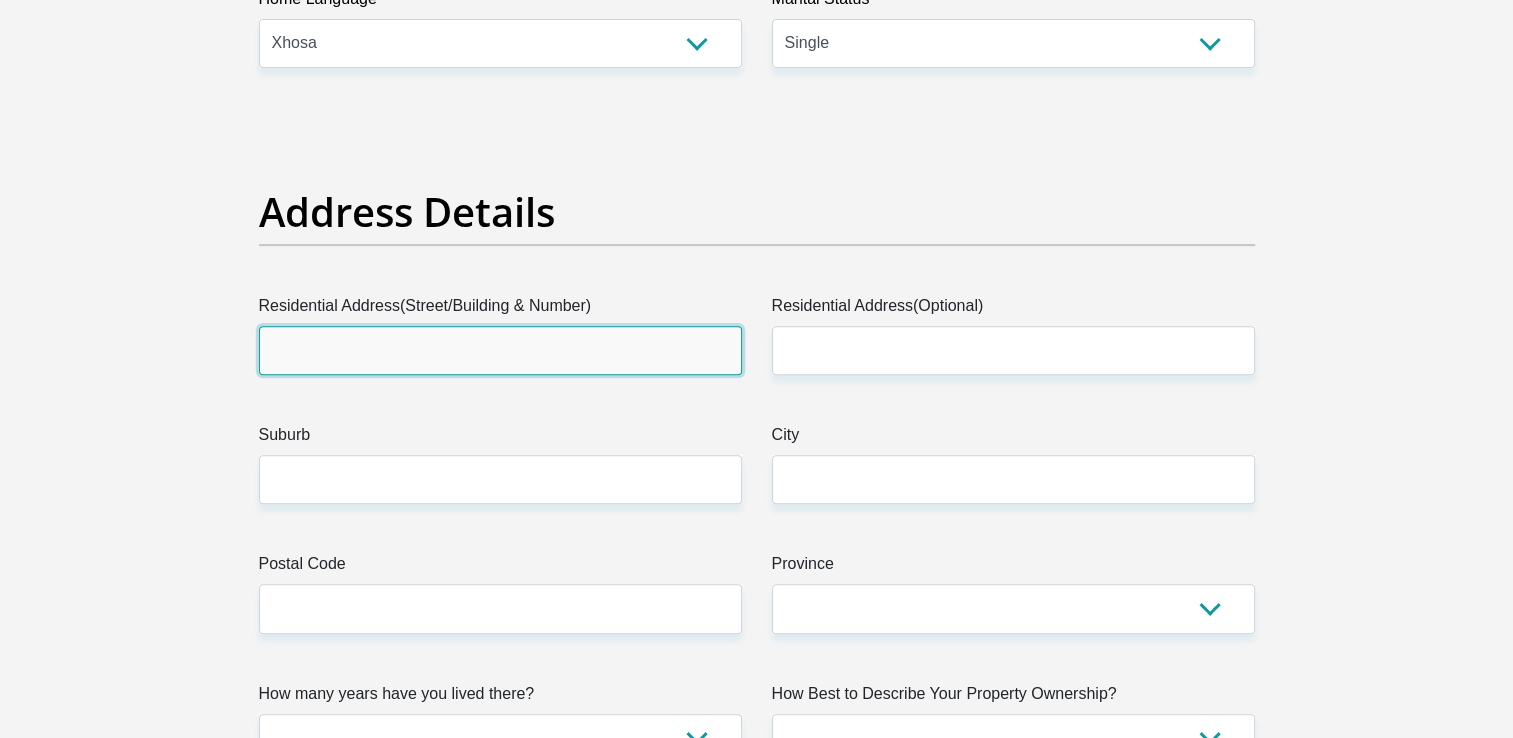click on "Residential Address(Street/Building & Number)" at bounding box center [500, 350] 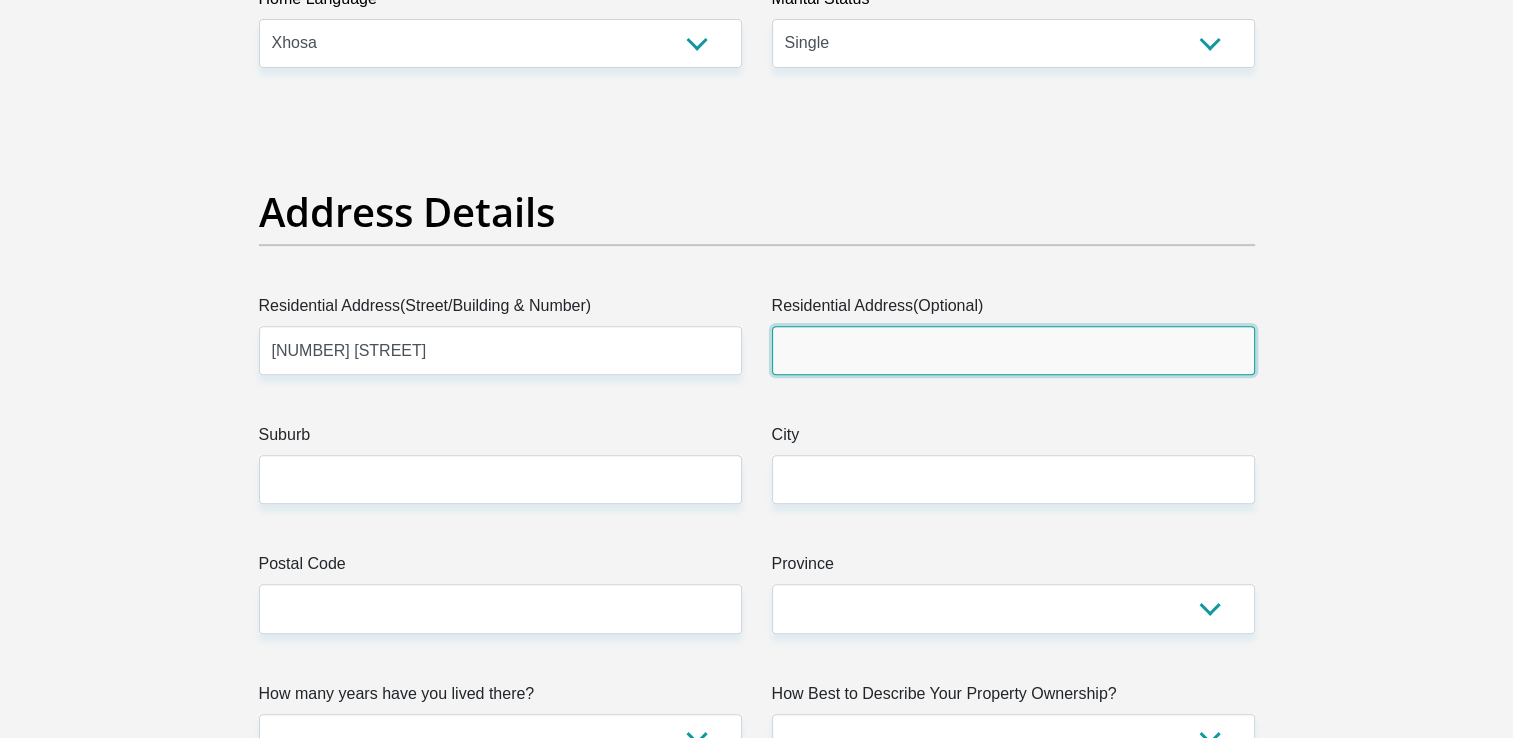 type on "Avenue Residence" 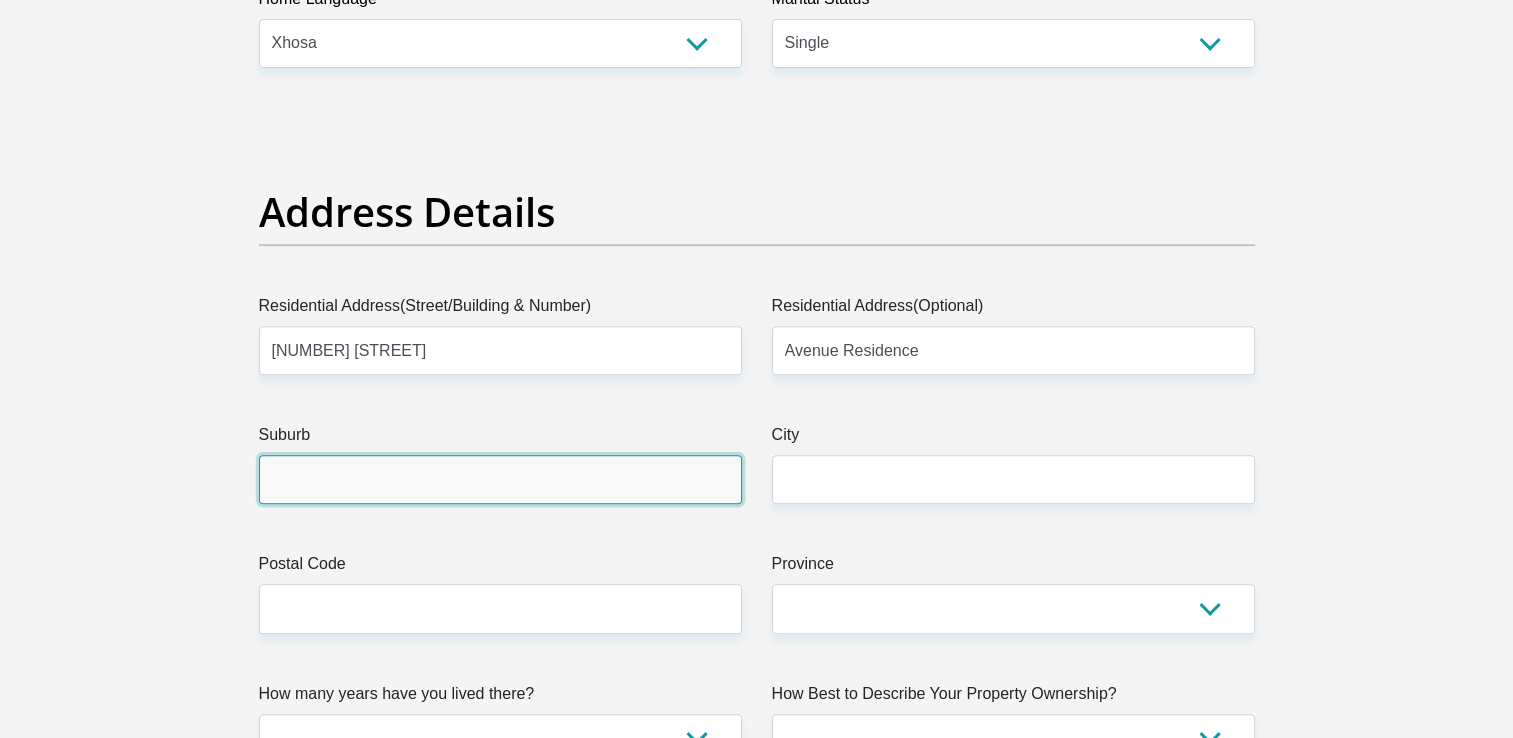 type on "Cape Town" 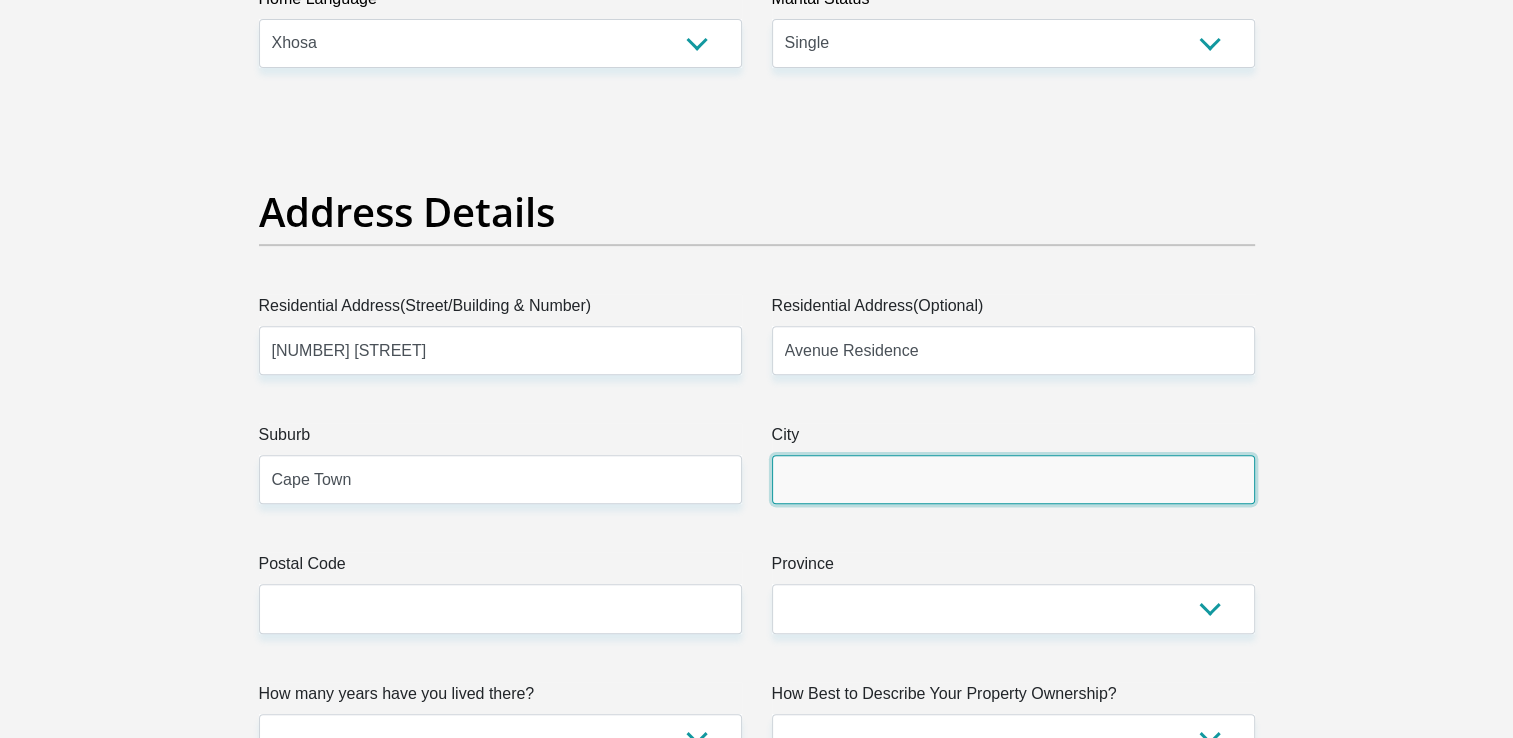 type on "Cape Town" 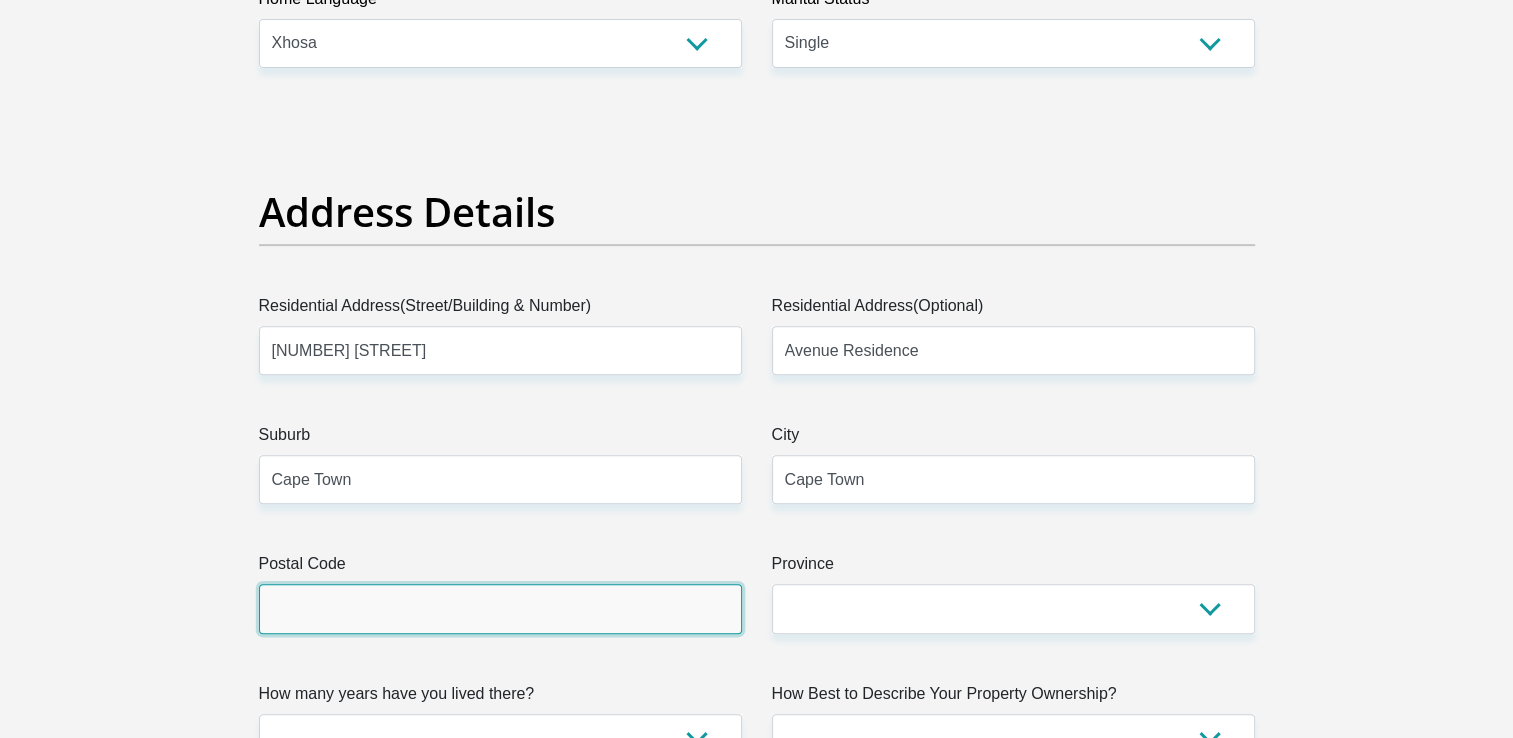 type on "7700" 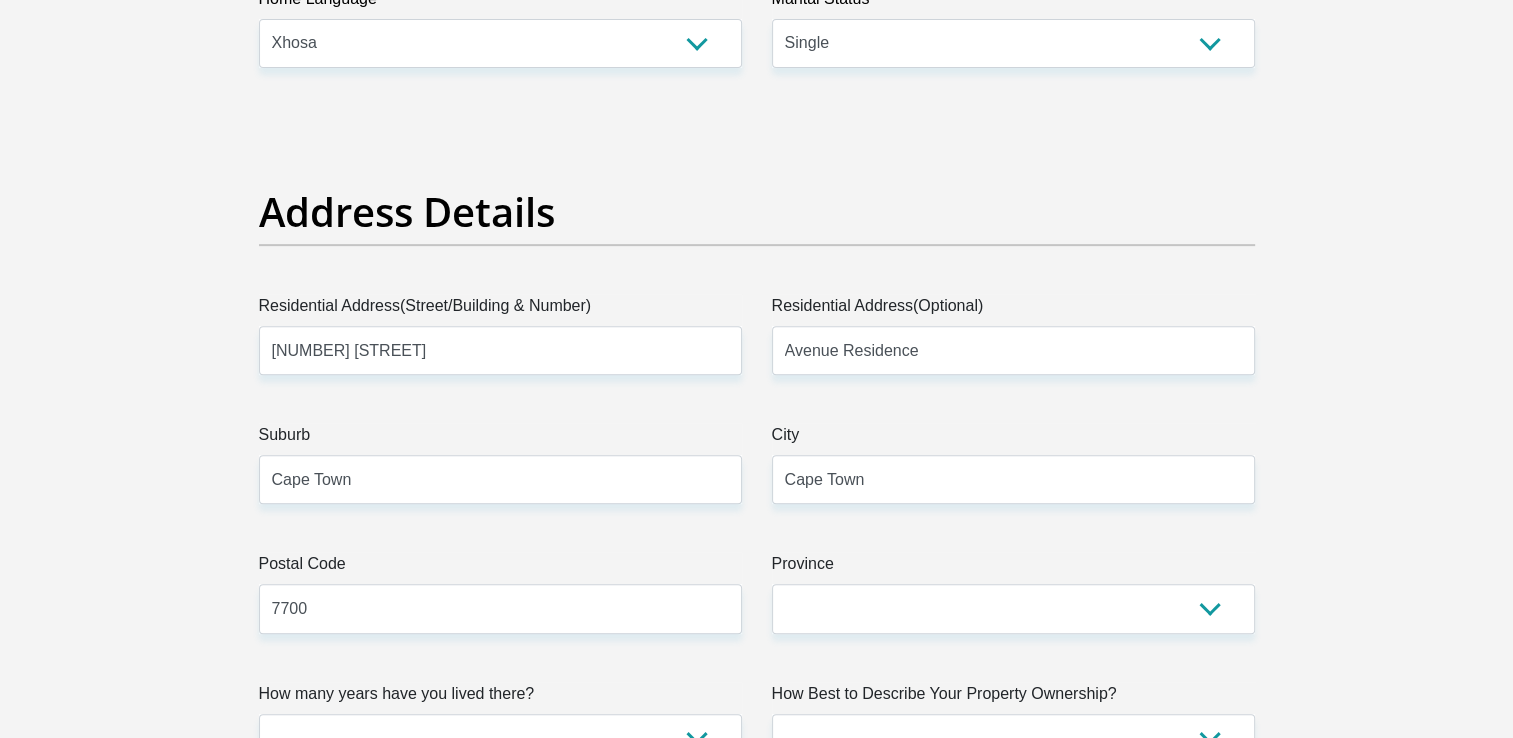 type on "lathithatembani00@gmail.com" 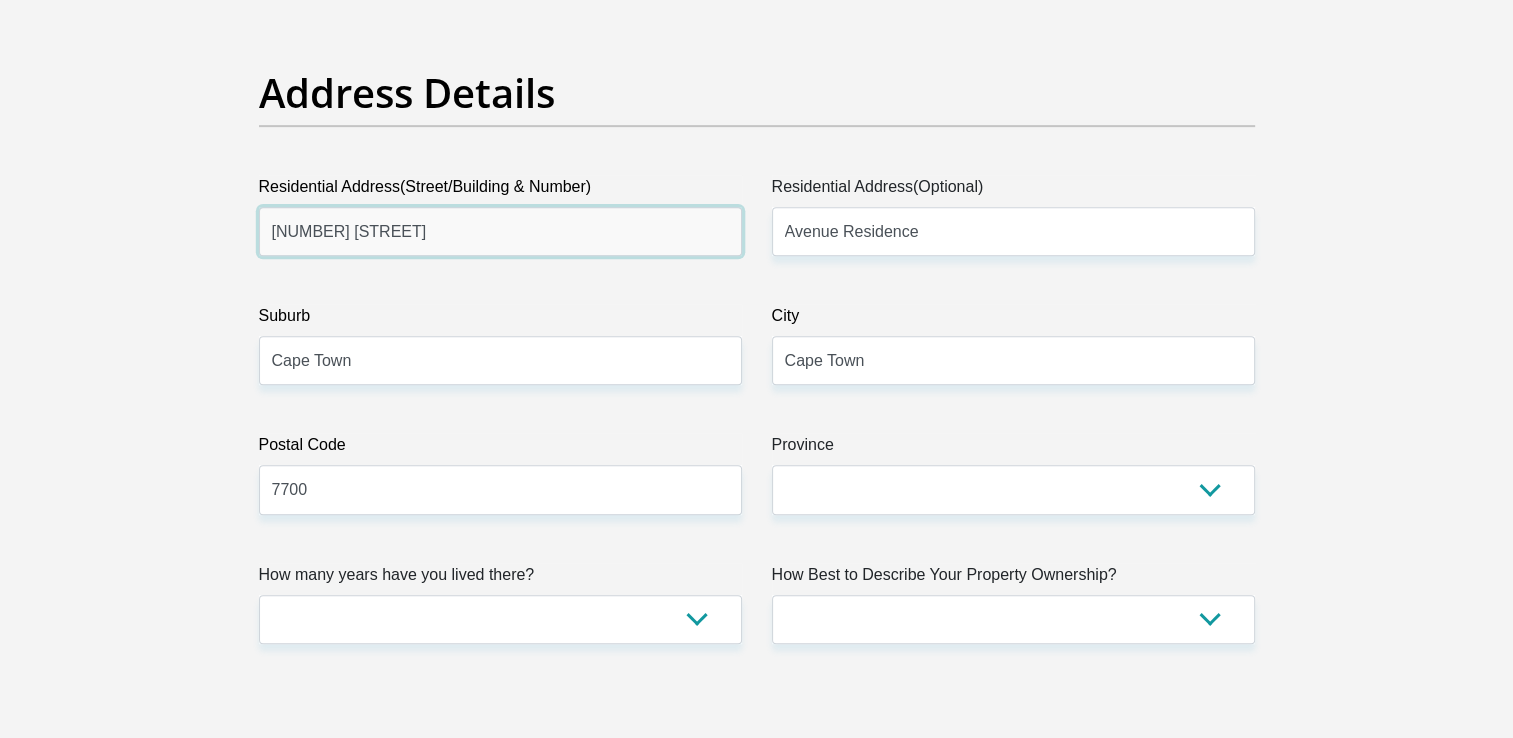 scroll, scrollTop: 968, scrollLeft: 0, axis: vertical 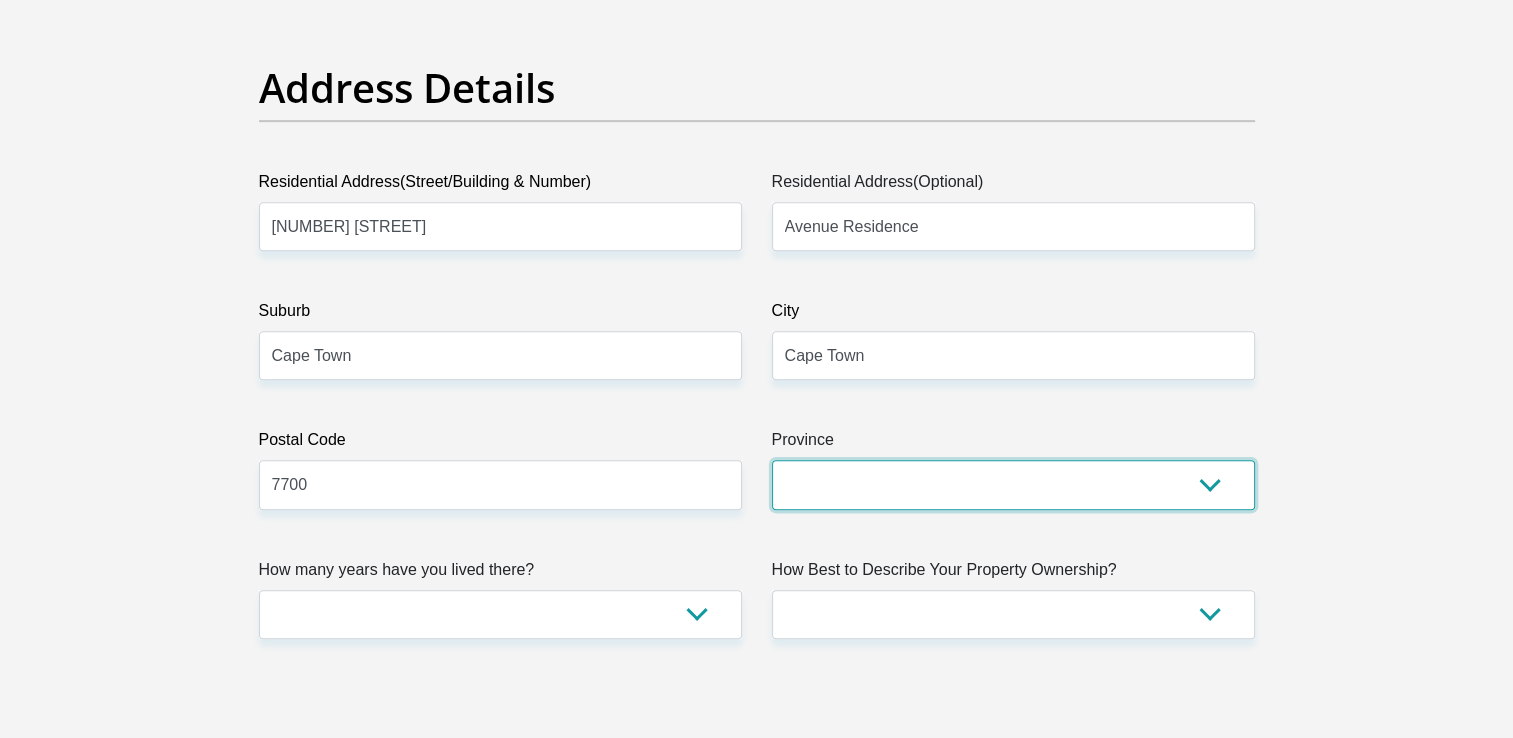 click on "Eastern Cape
Free State
Gauteng
KwaZulu-Natal
Limpopo
Mpumalanga
Northern Cape
North West
Western Cape" at bounding box center (1013, 484) 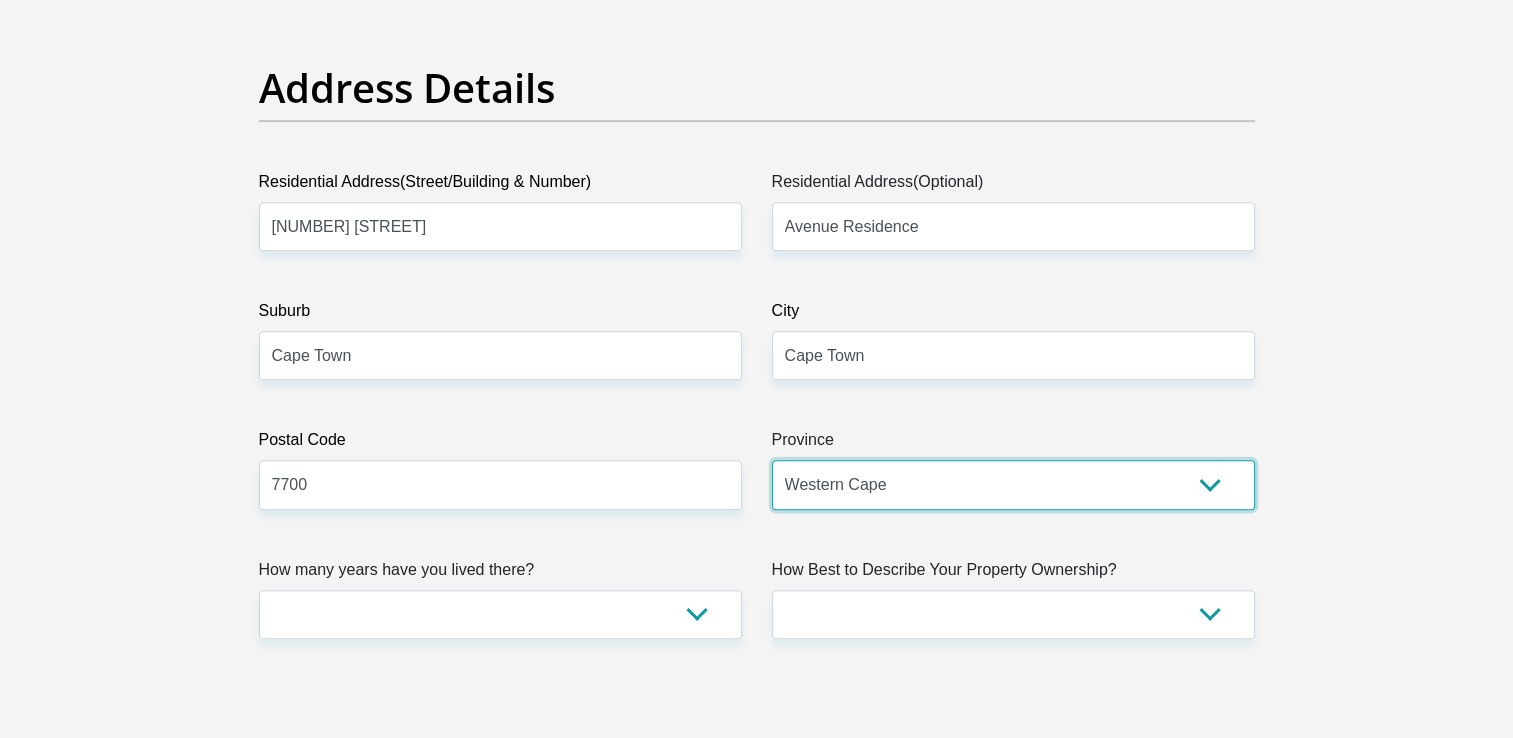 click on "Eastern Cape
Free State
Gauteng
KwaZulu-Natal
Limpopo
Mpumalanga
Northern Cape
North West
Western Cape" at bounding box center [1013, 484] 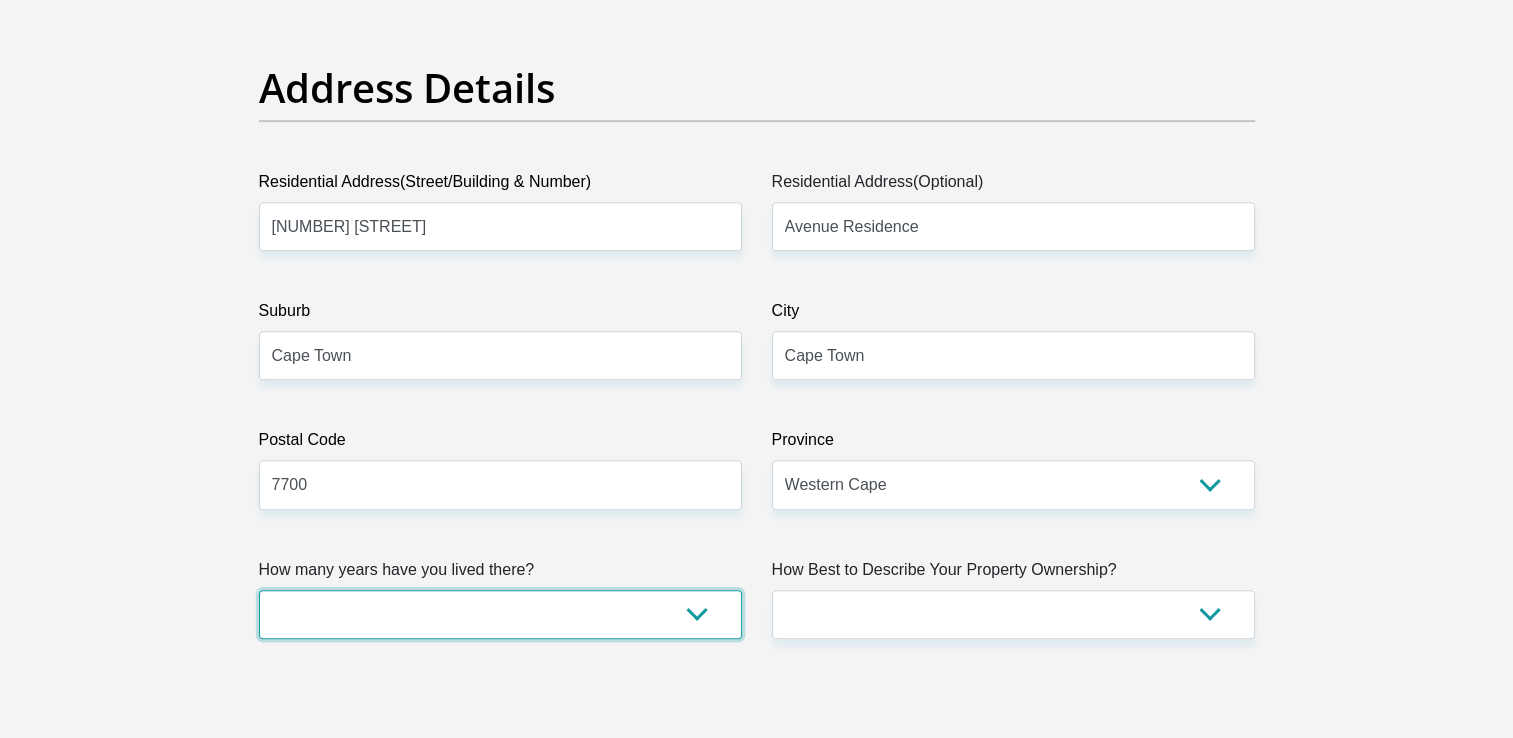 click on "less than 1 year
1-3 years
3-5 years
5+ years" at bounding box center (500, 614) 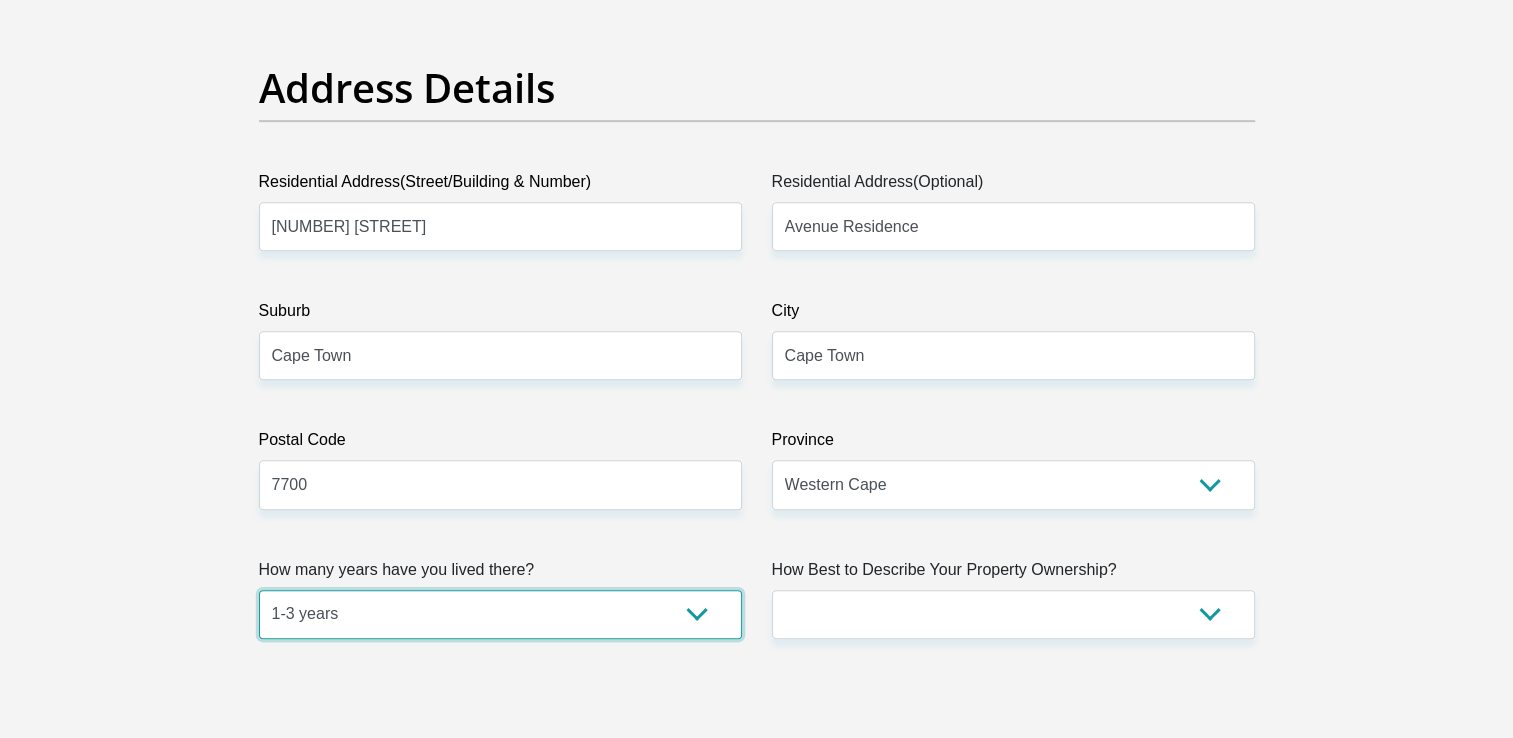 click on "less than 1 year
1-3 years
3-5 years
5+ years" at bounding box center [500, 614] 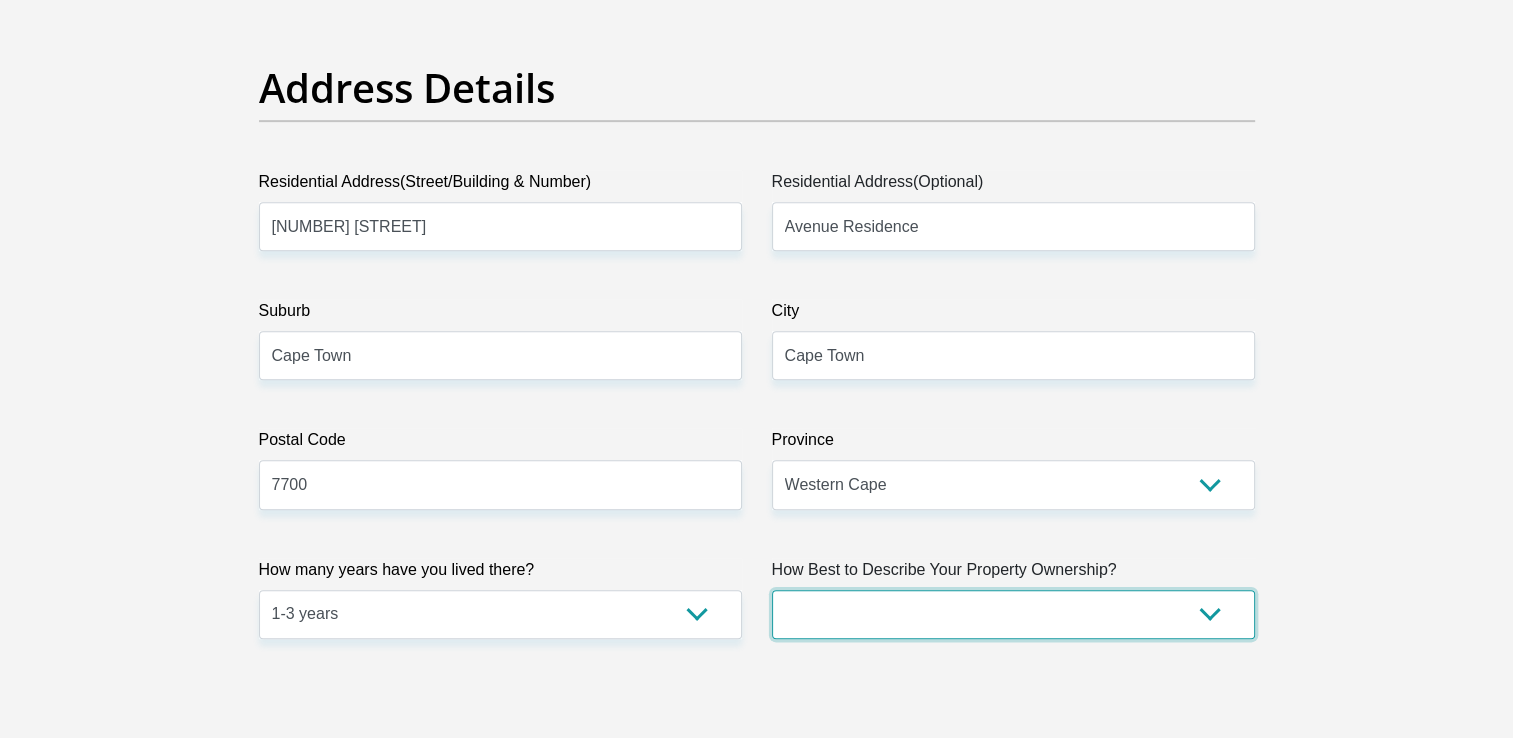 click on "Owned
Rented
Family Owned
Company Dwelling" at bounding box center (1013, 614) 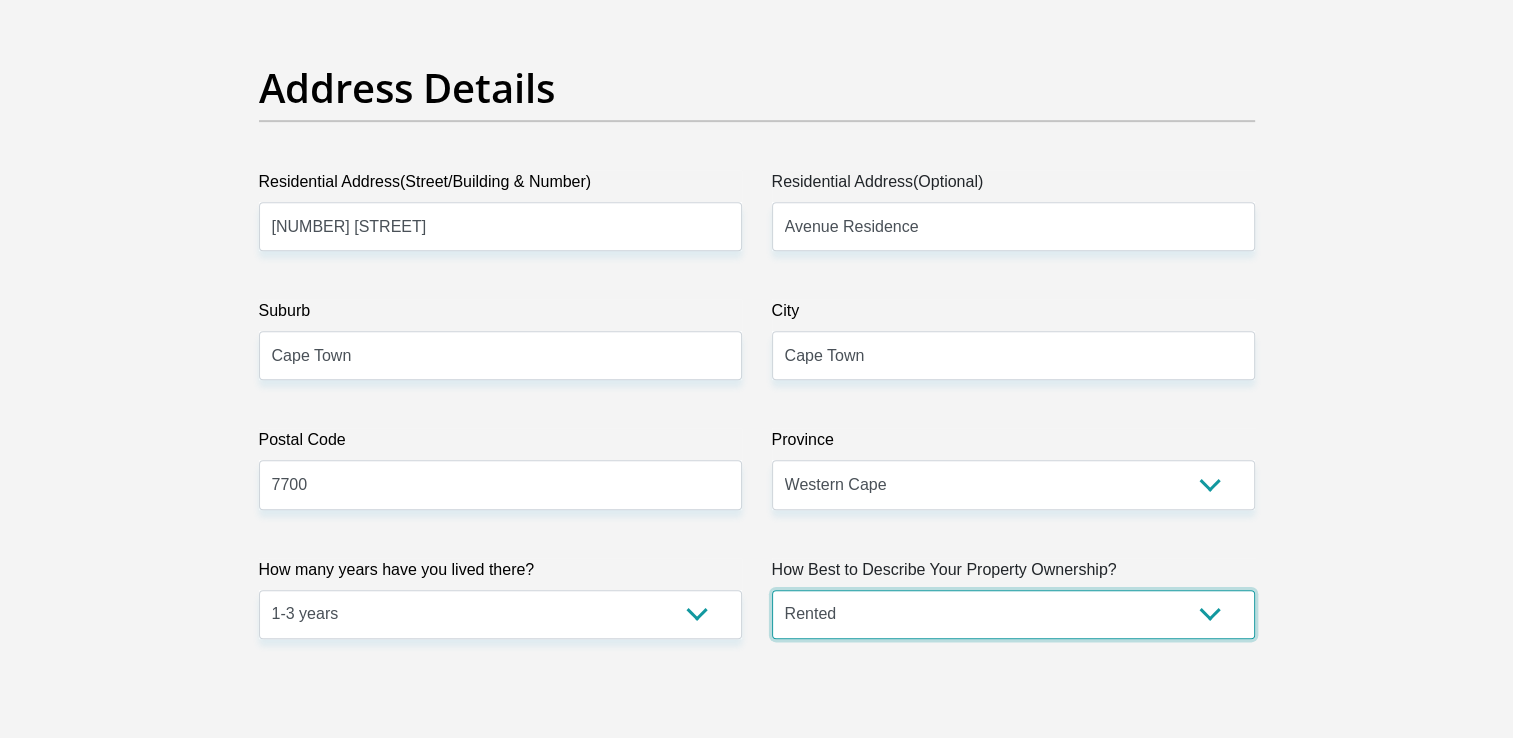 click on "Owned
Rented
Family Owned
Company Dwelling" at bounding box center [1013, 614] 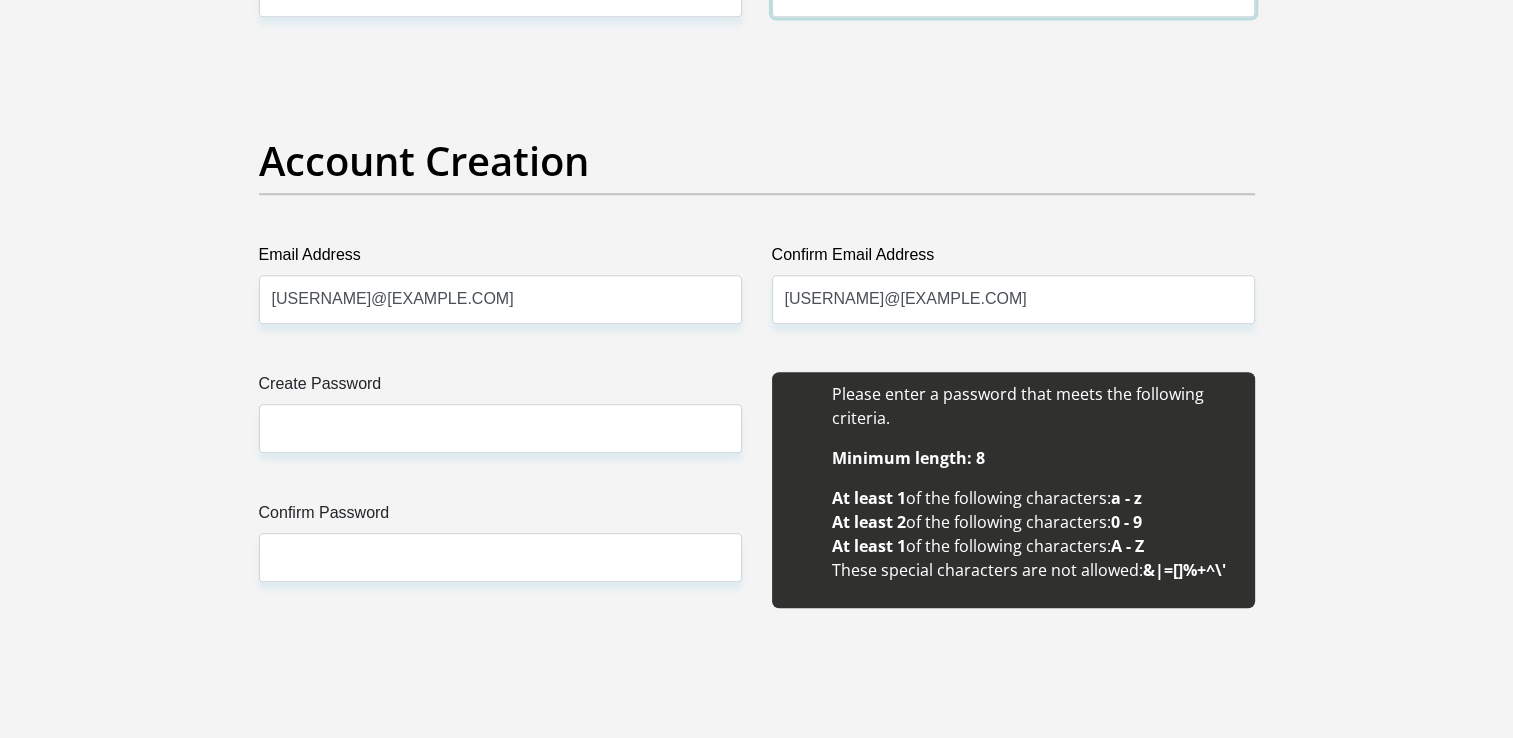 scroll, scrollTop: 1595, scrollLeft: 0, axis: vertical 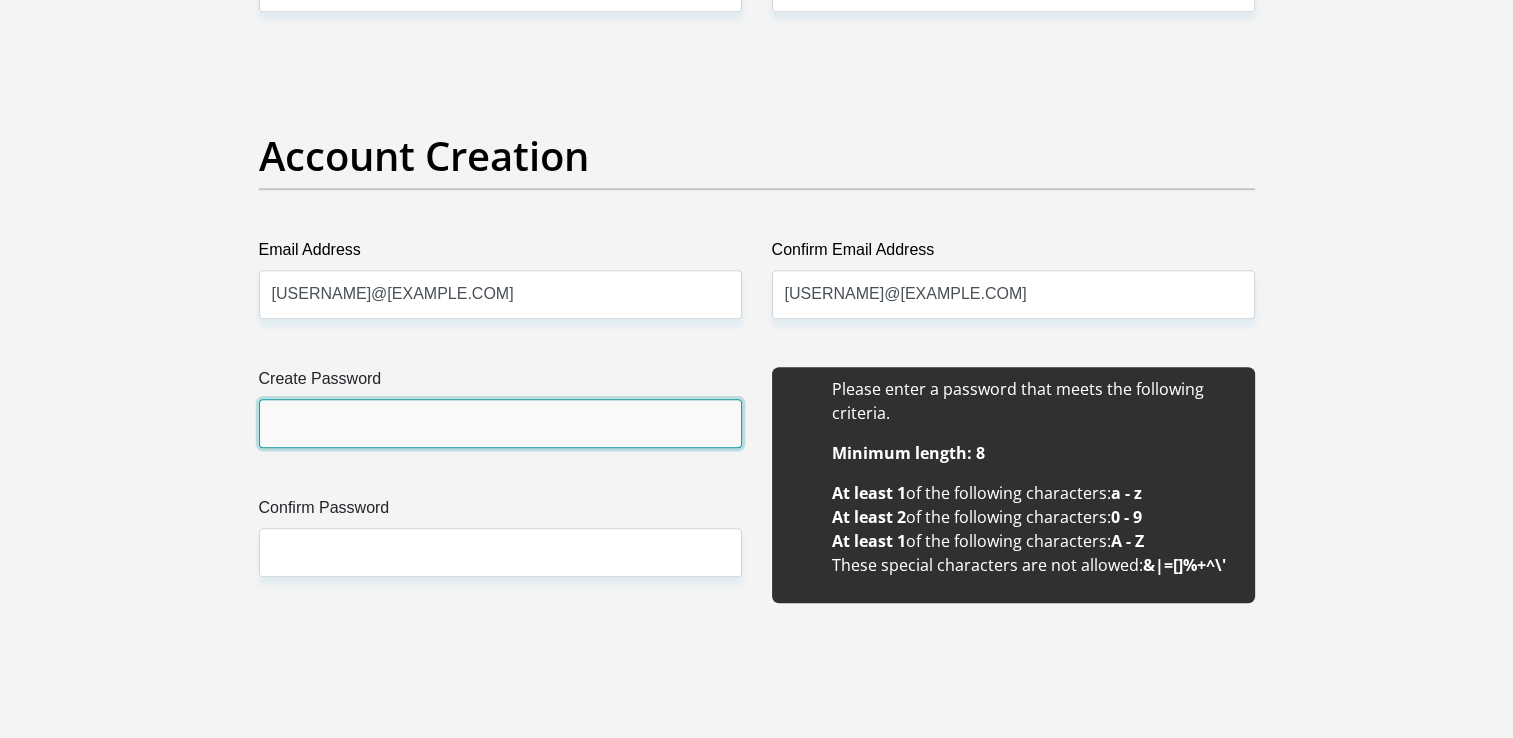 click on "Create Password" at bounding box center (500, 423) 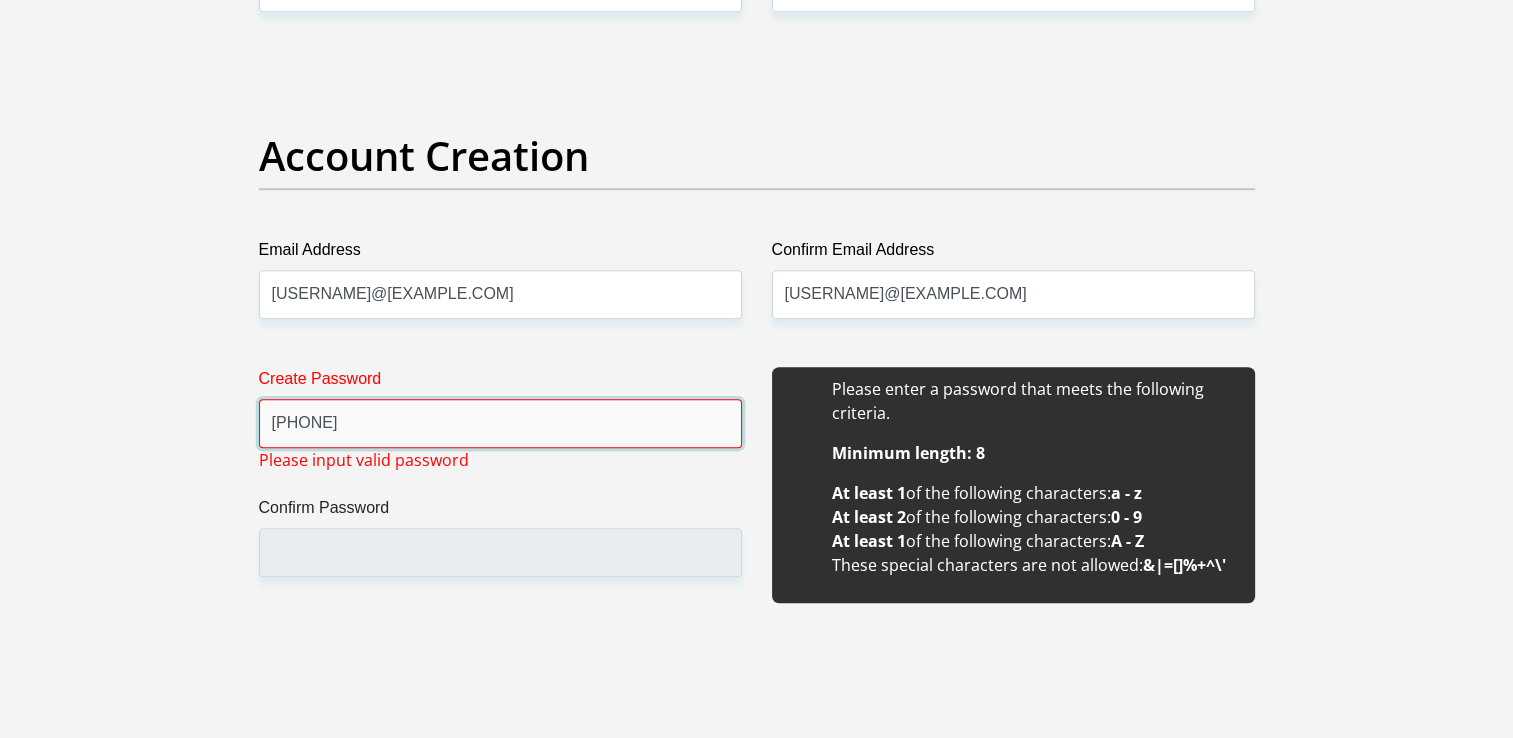 click on "2099995500853" at bounding box center [500, 423] 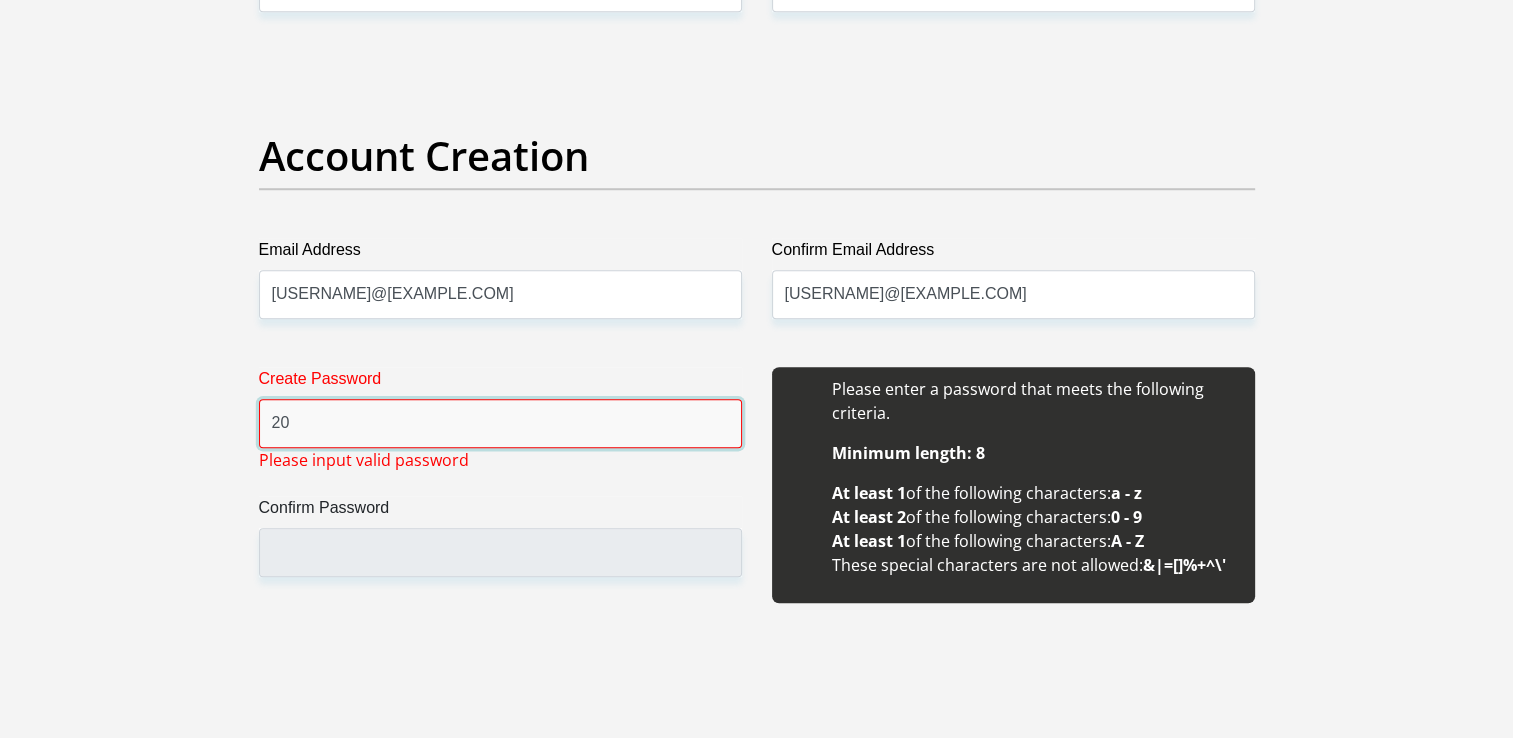 type on "2" 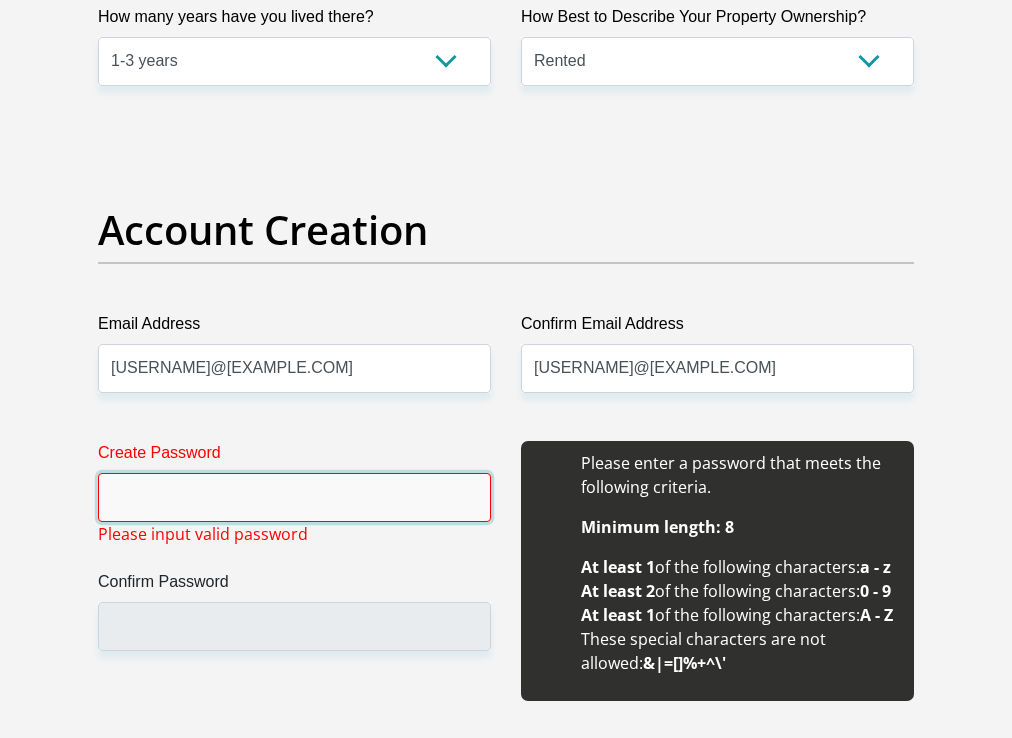 paste on "Vibe!2025_LT#x9" 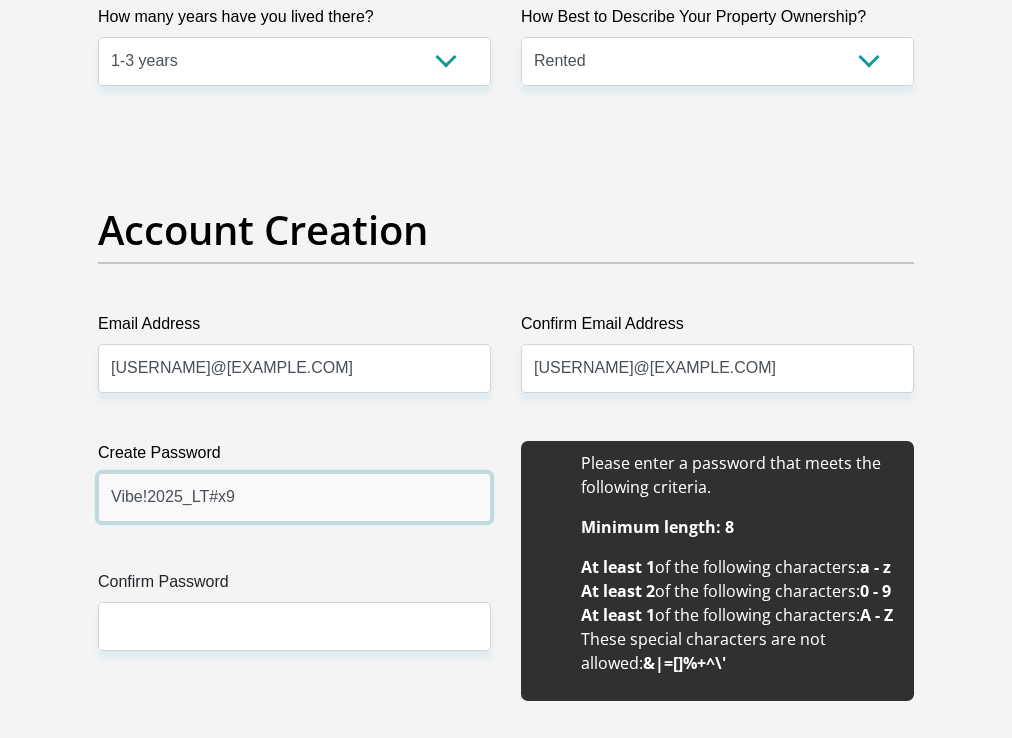 type on "Vibe!2025_LT#x9" 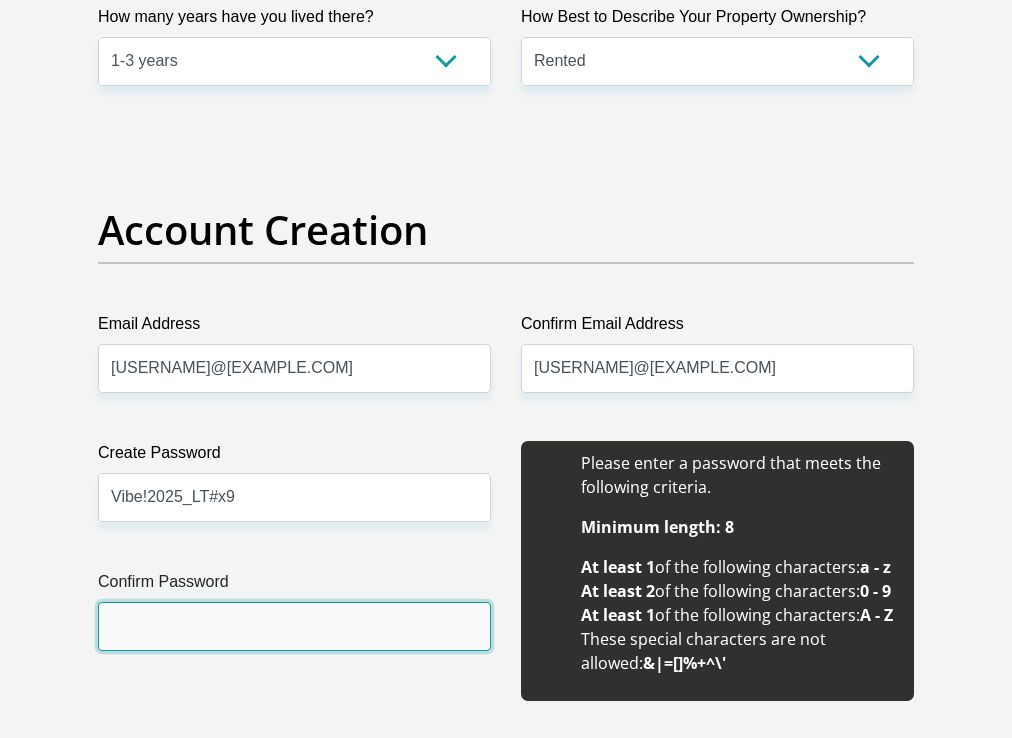 click on "Confirm Password" at bounding box center (294, 626) 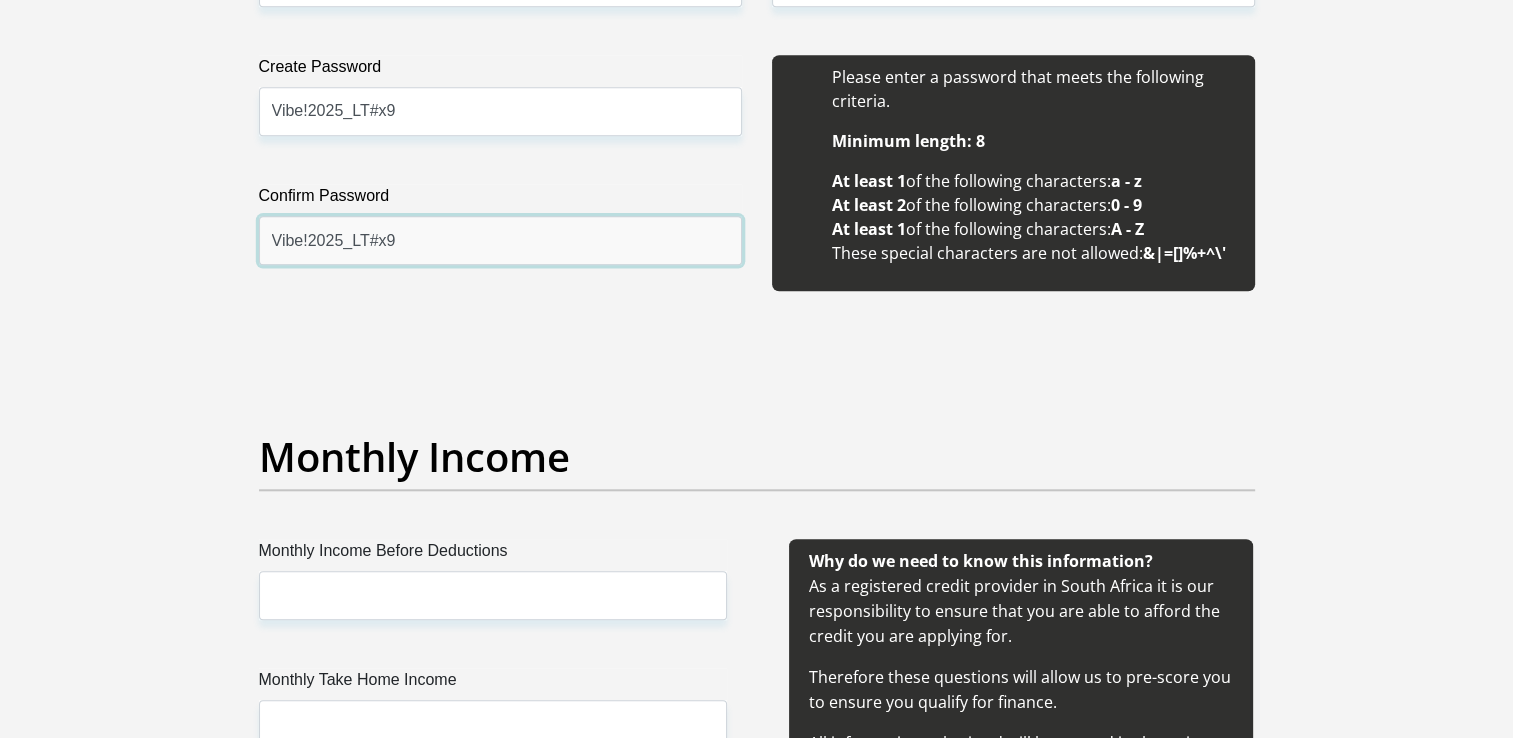 scroll, scrollTop: 1908, scrollLeft: 0, axis: vertical 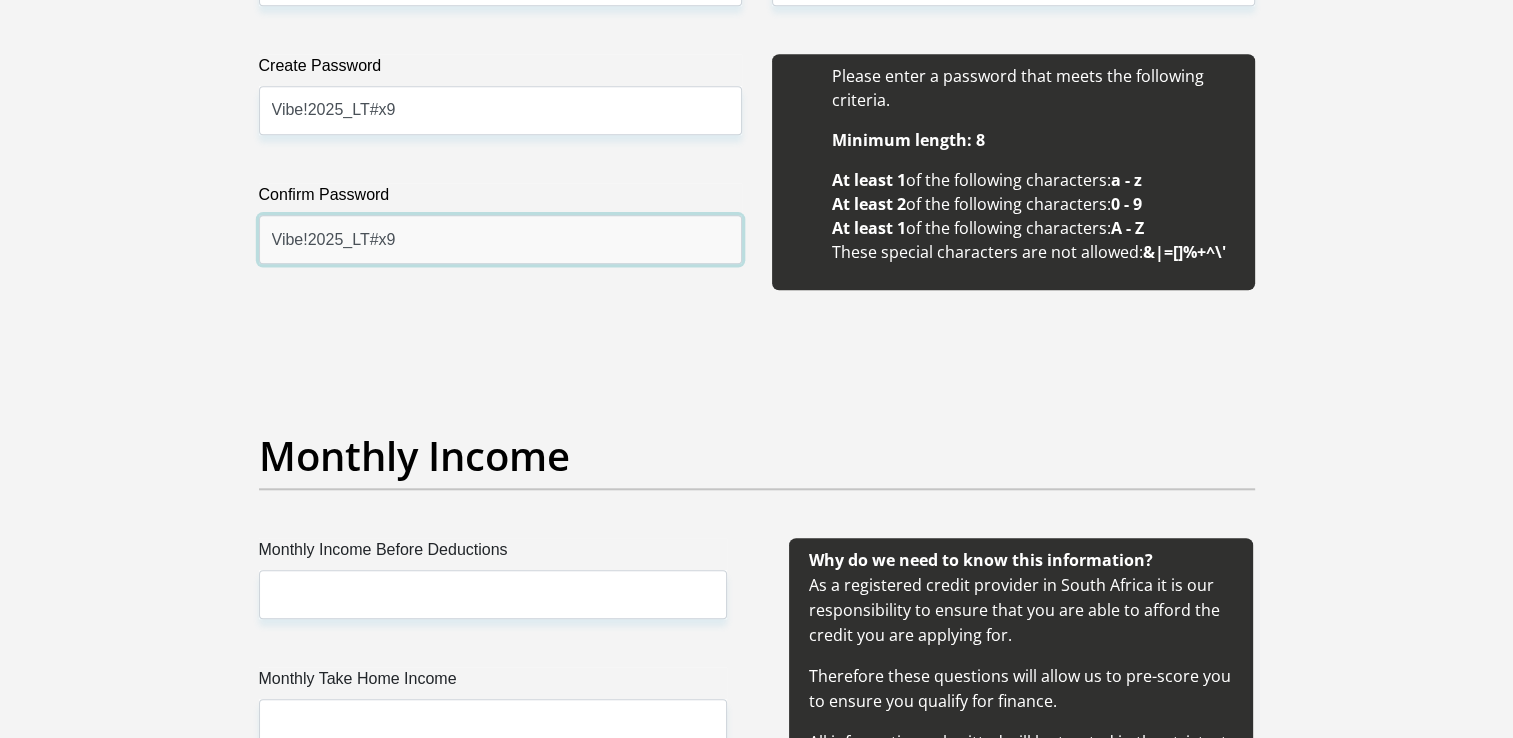 type on "Vibe!2025_LT#x9" 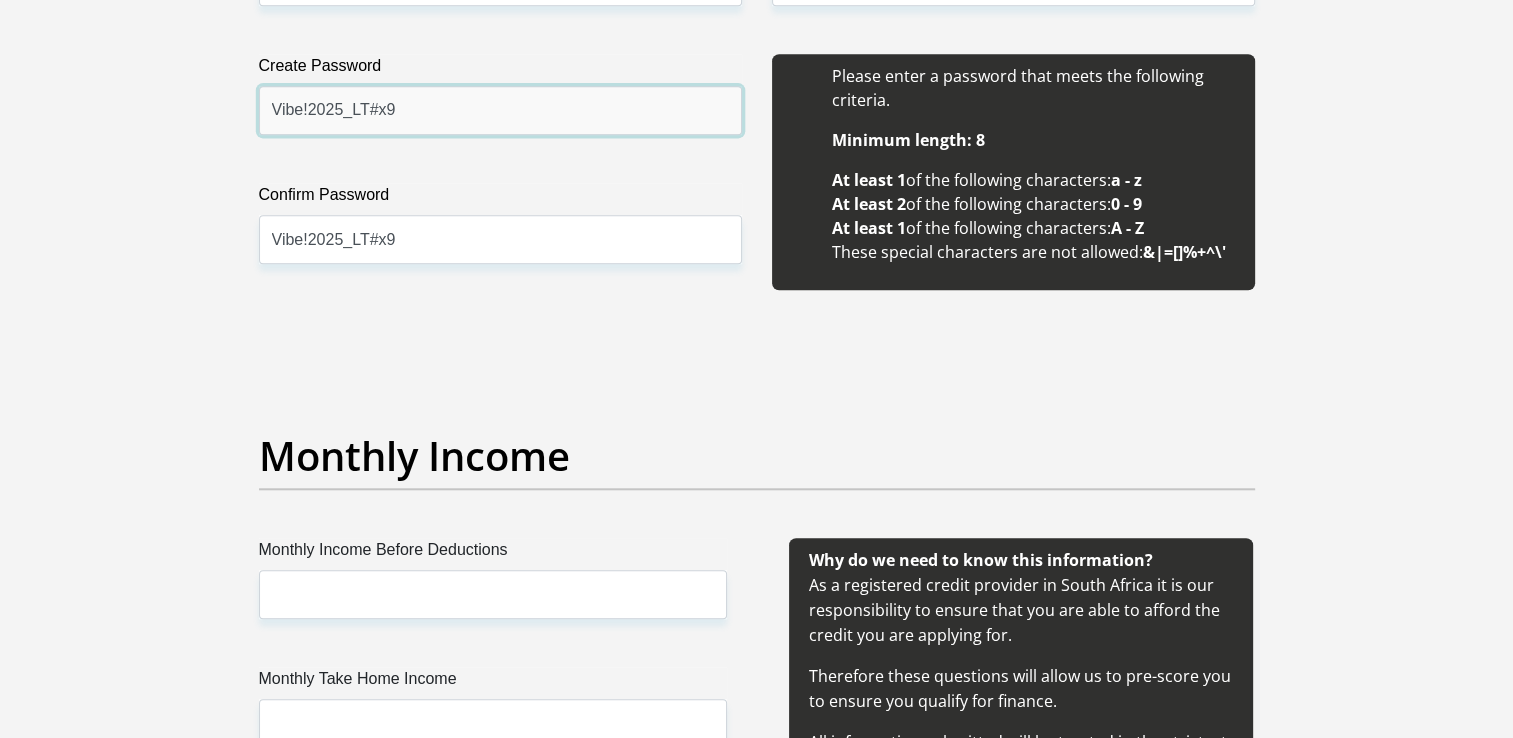 click on "Vibe!2025_LT#x9" at bounding box center [500, 110] 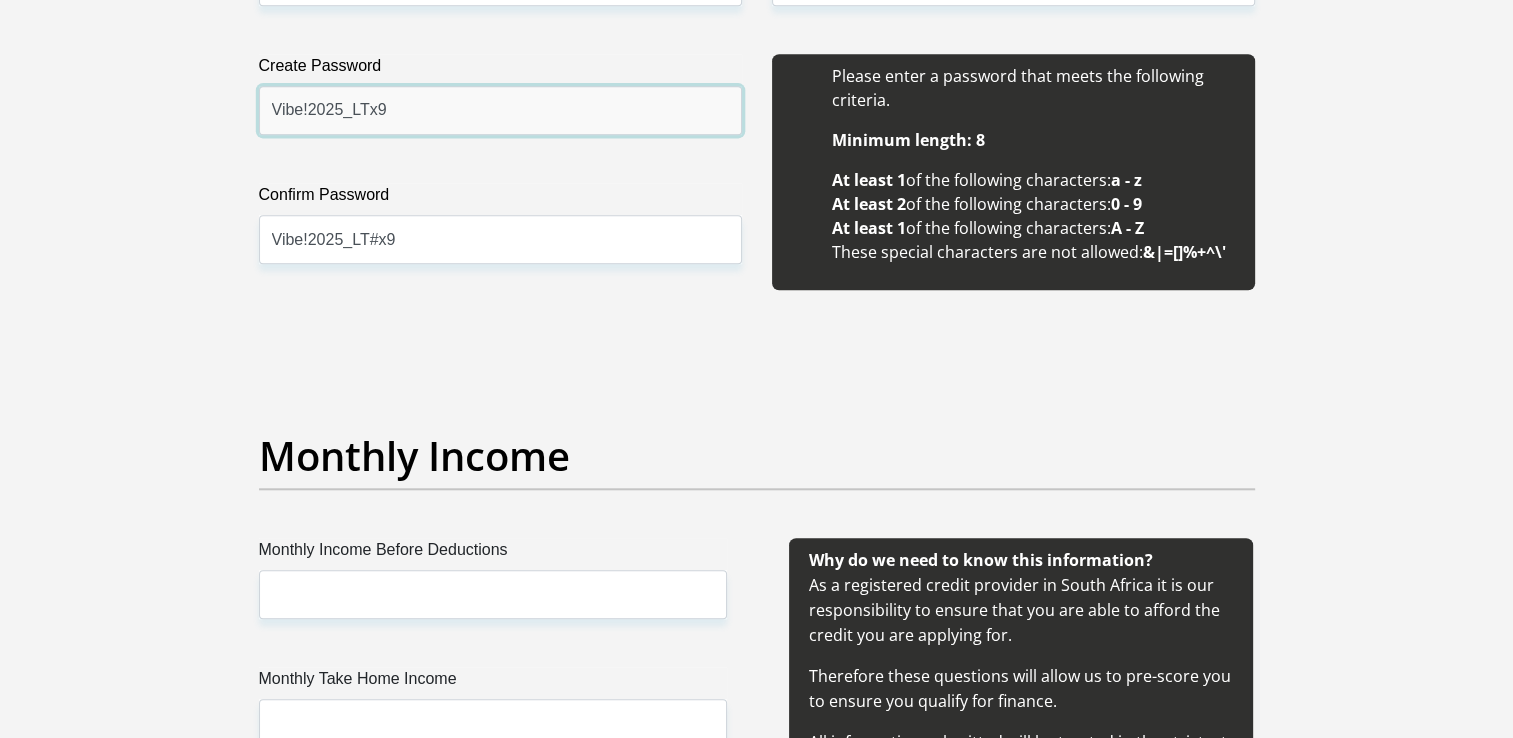 click on "Vibe!2025_LTx9" at bounding box center [500, 110] 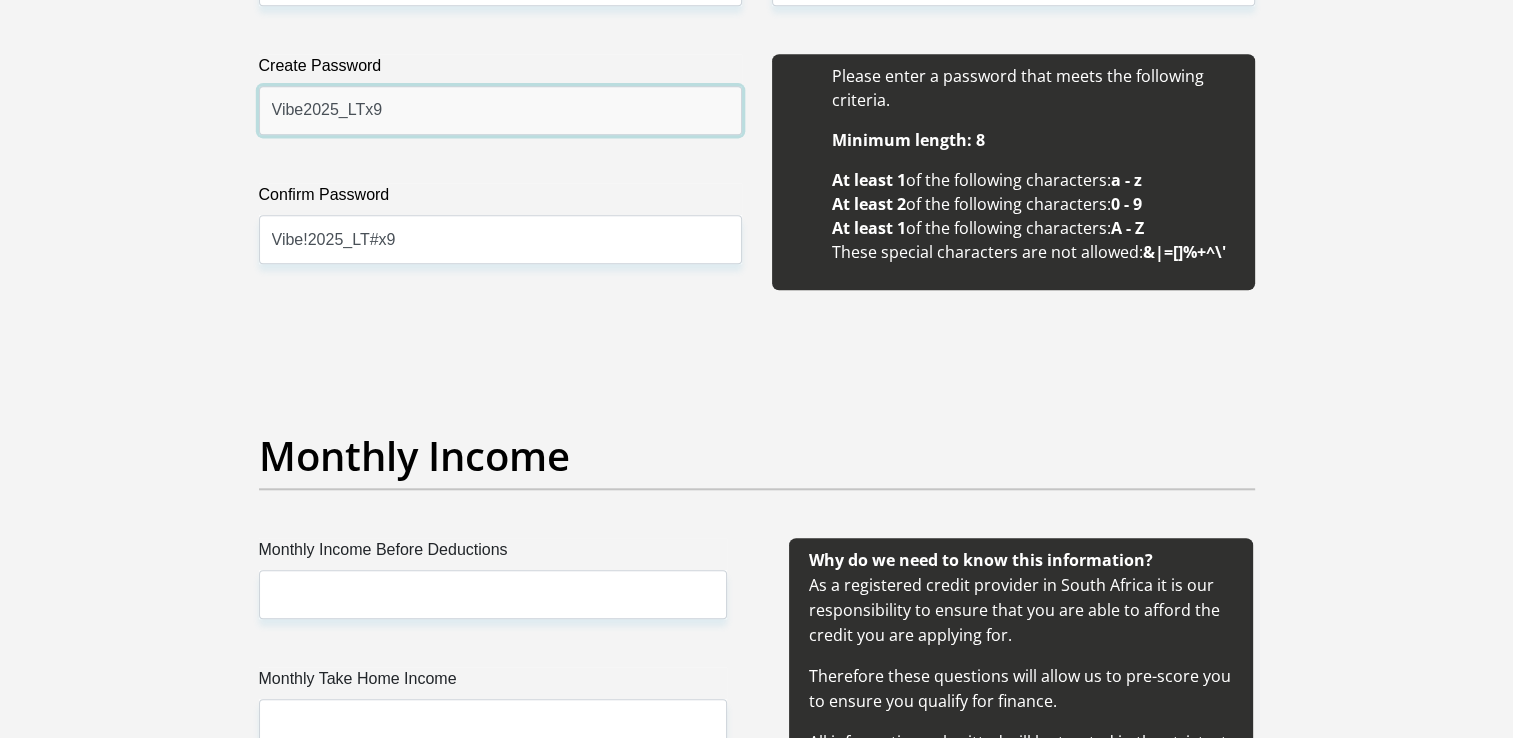 type on "Vibe2025_LTx9" 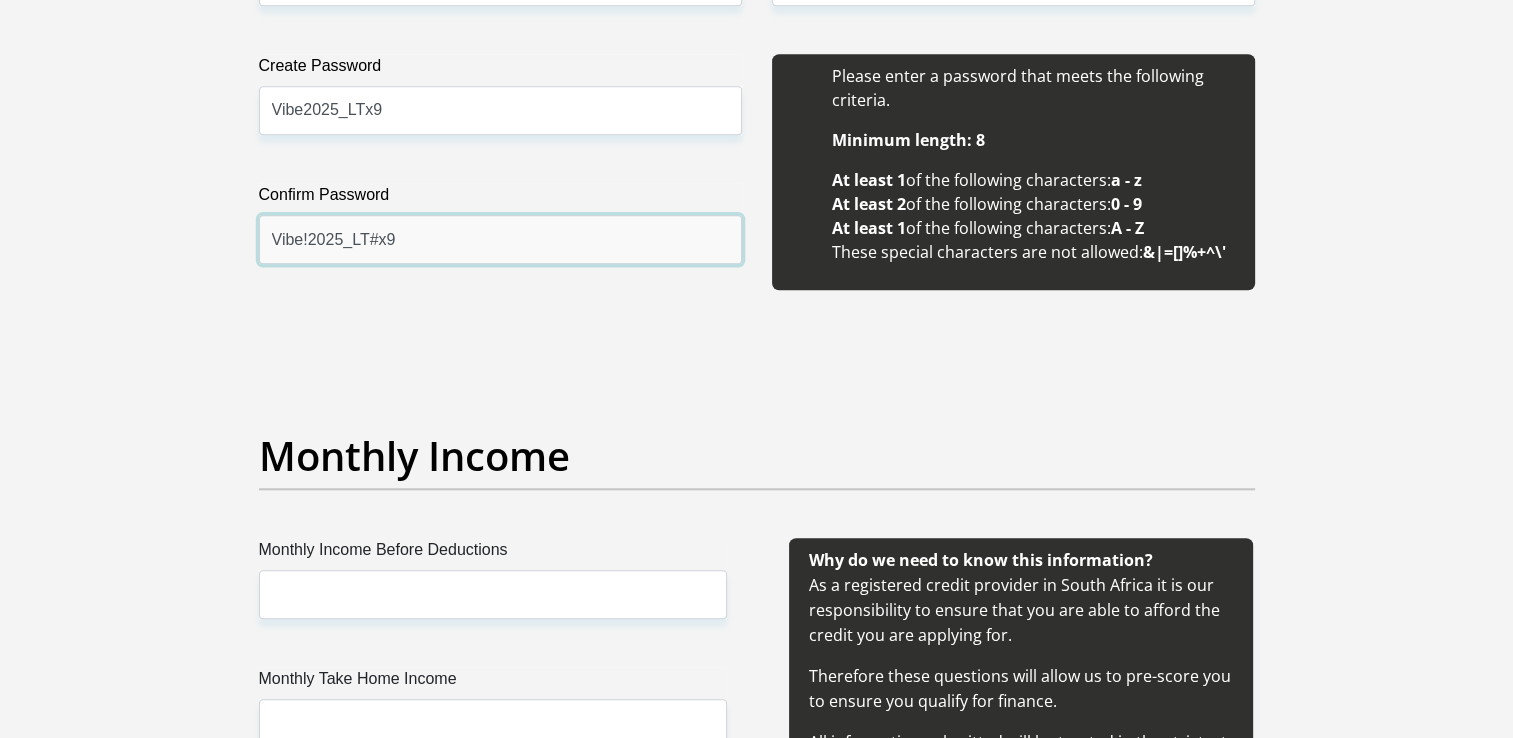click on "Vibe!2025_LT#x9" at bounding box center (500, 239) 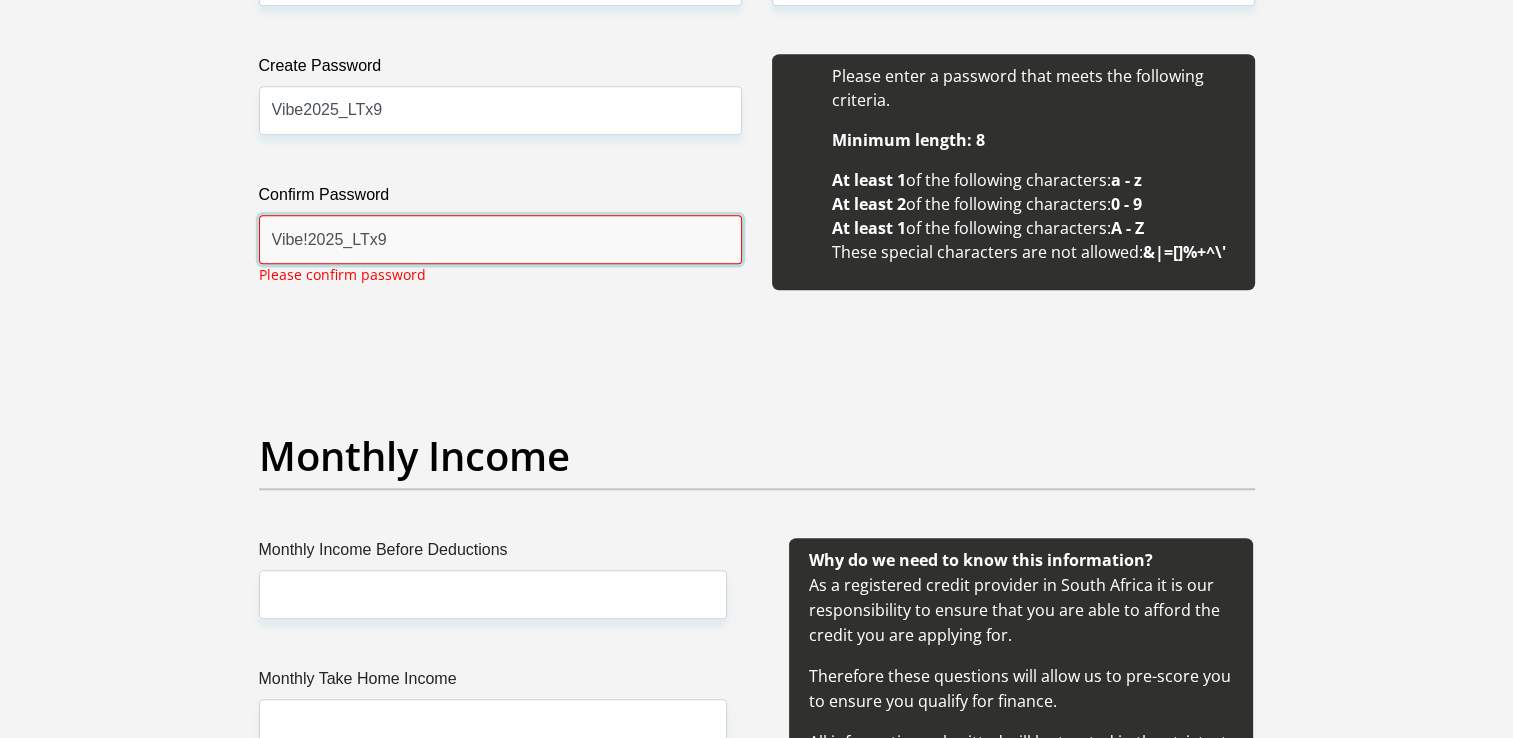 click on "Vibe!2025_LTx9" at bounding box center (500, 239) 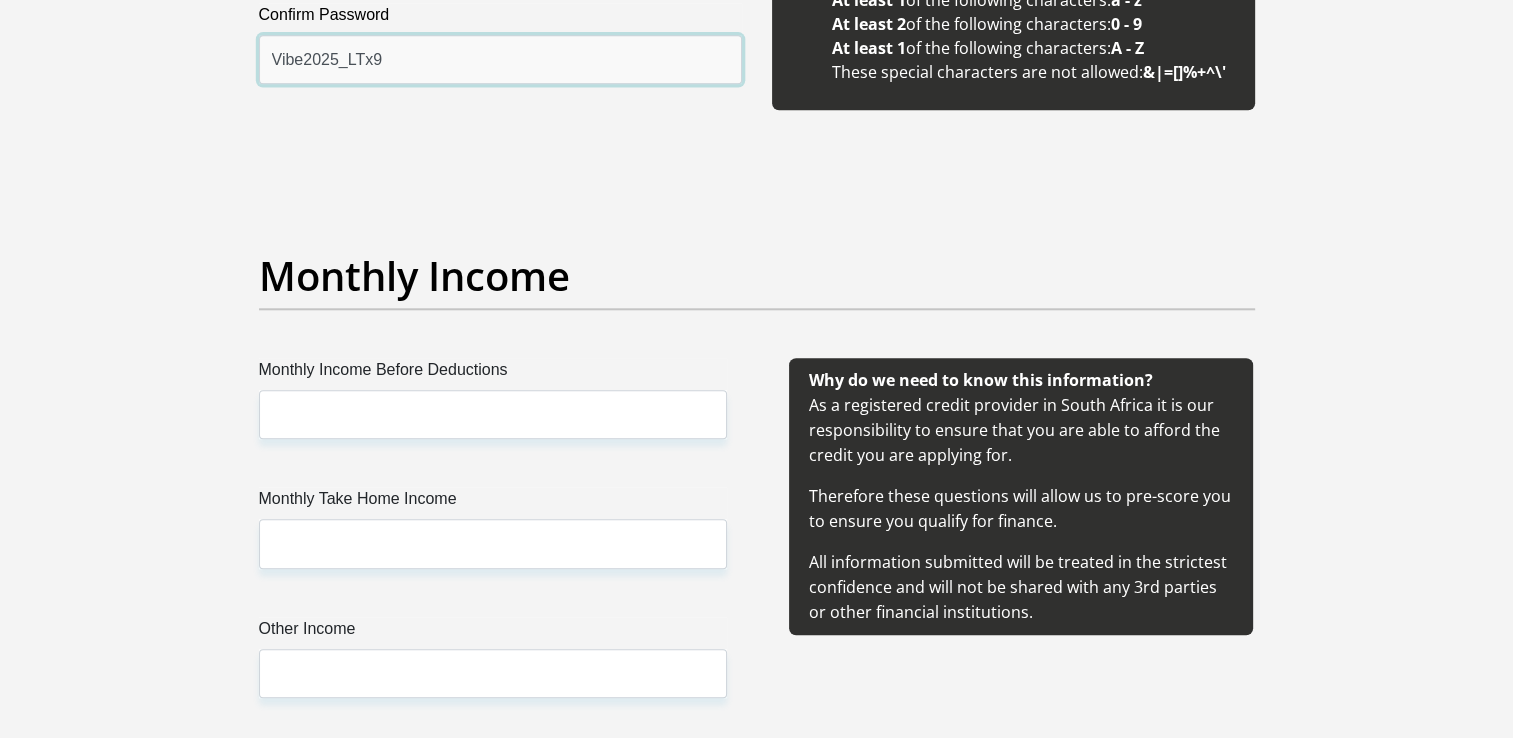 scroll, scrollTop: 2118, scrollLeft: 0, axis: vertical 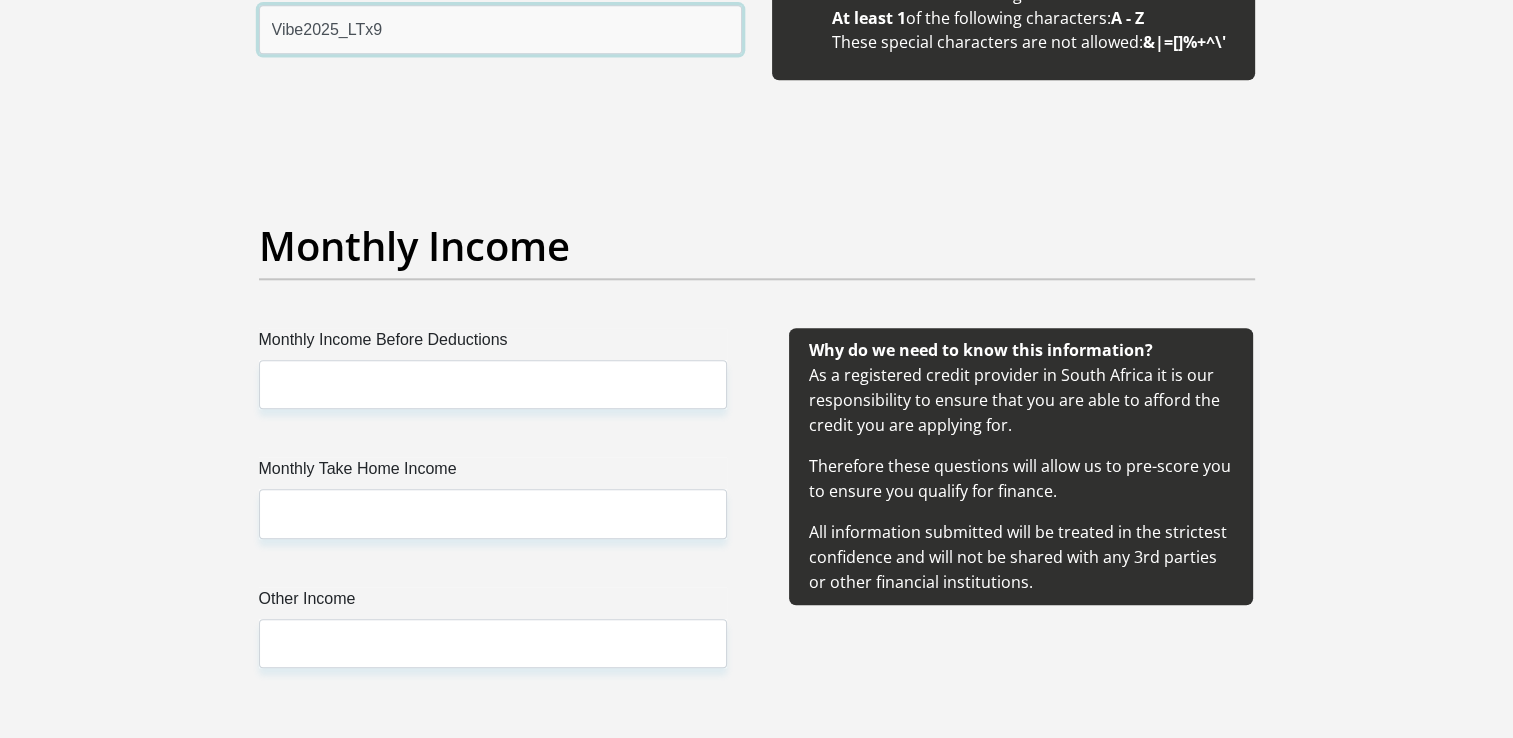 type on "Vibe2025_LTx9" 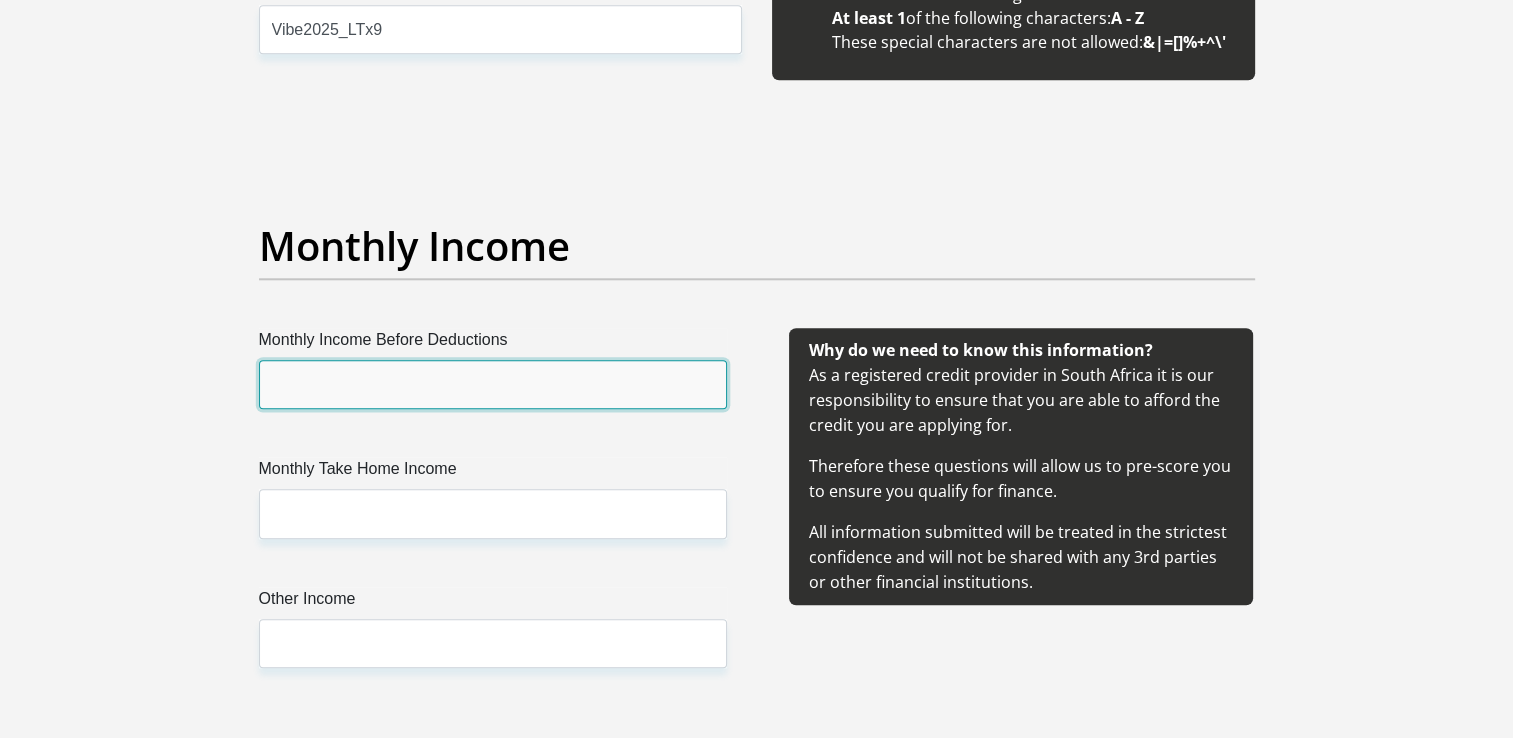 click on "Monthly Income Before Deductions" at bounding box center [493, 384] 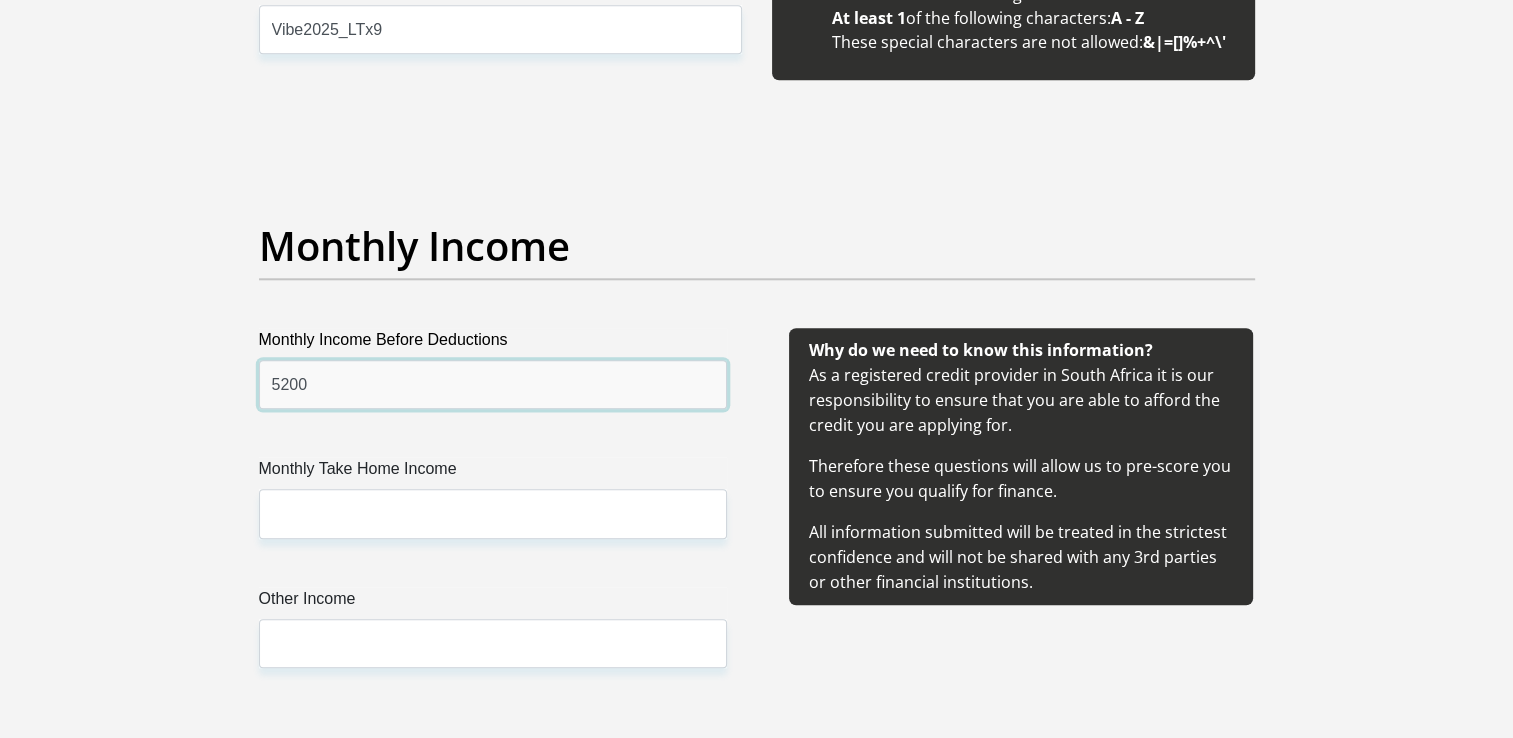 type on "5200" 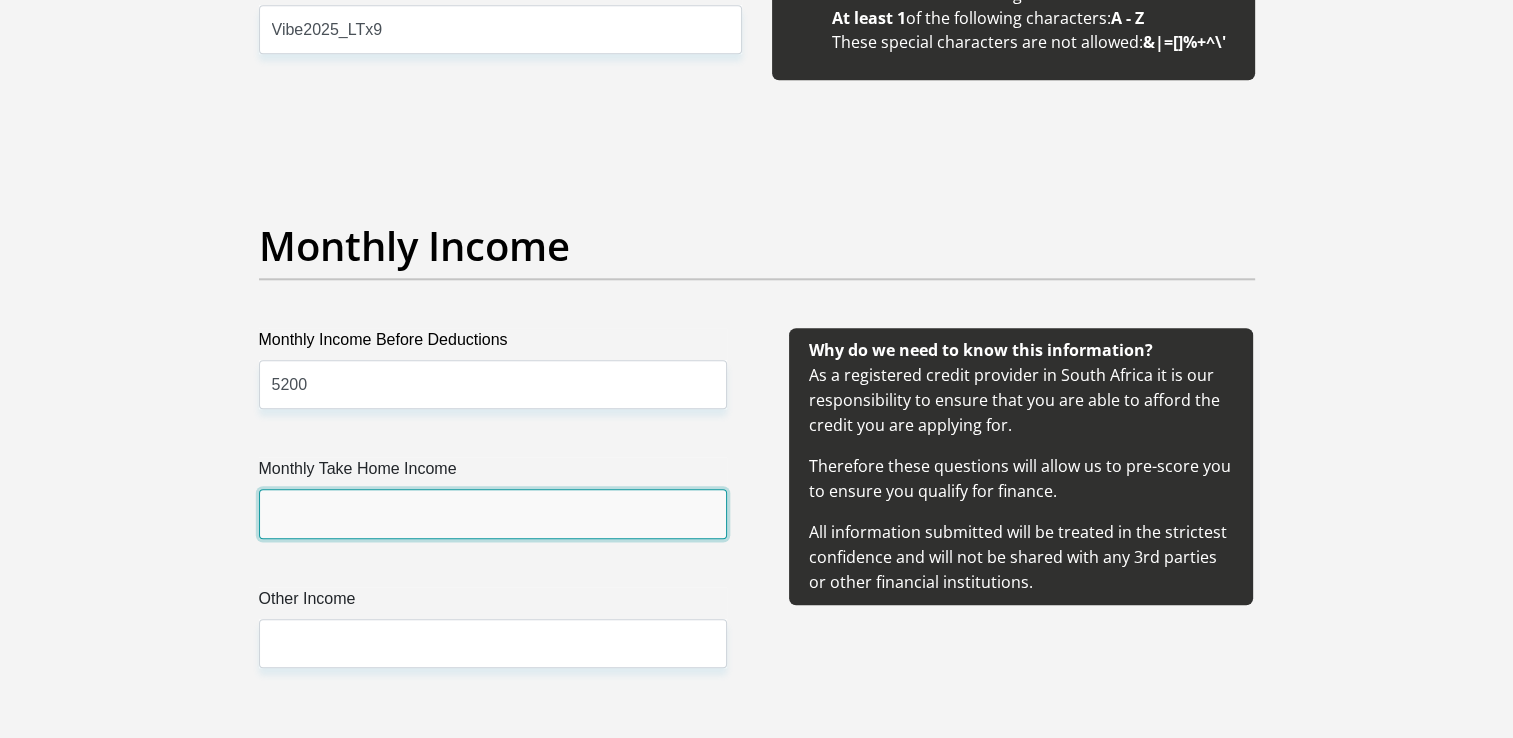 click on "Monthly Take Home Income" at bounding box center (493, 513) 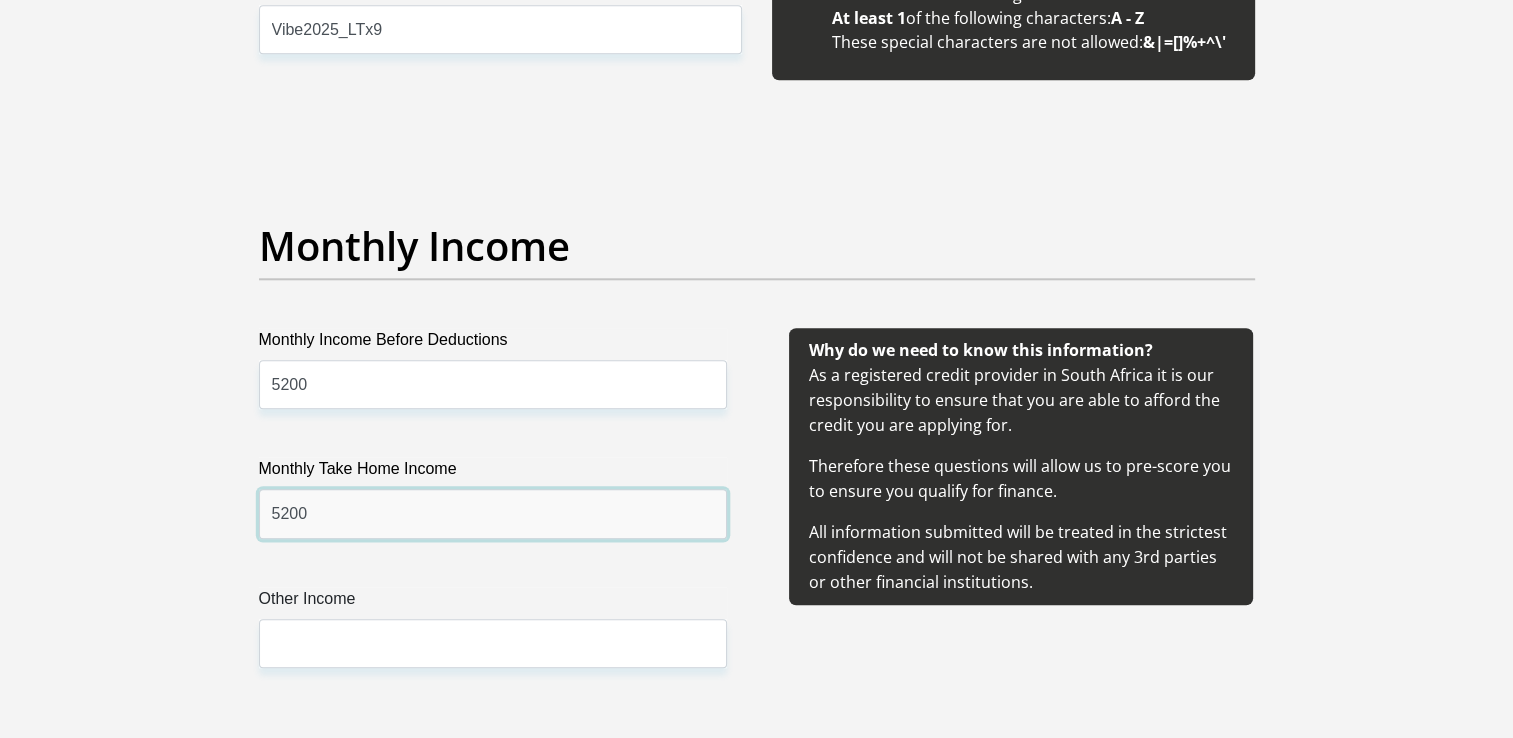 type on "5200" 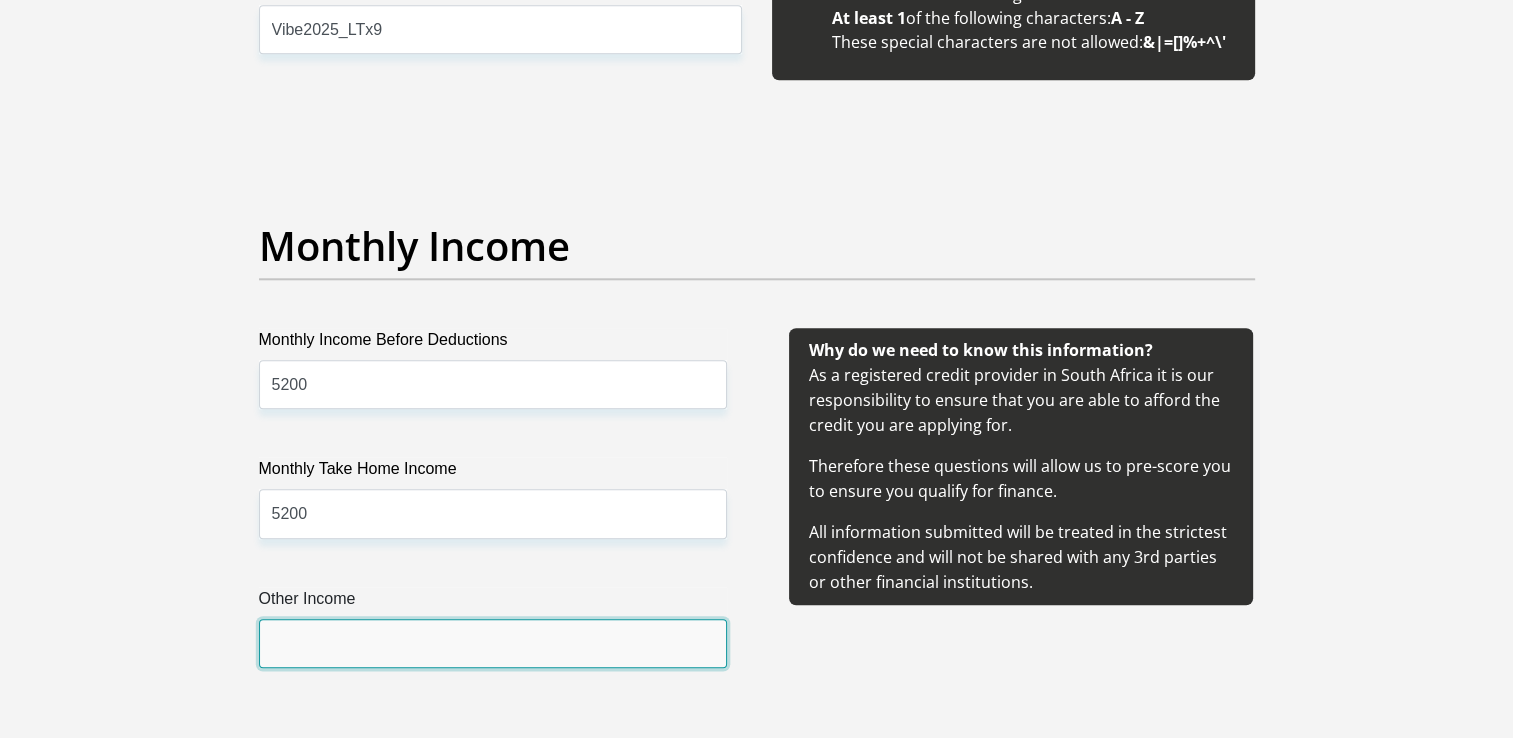 click on "Other Income" at bounding box center [493, 643] 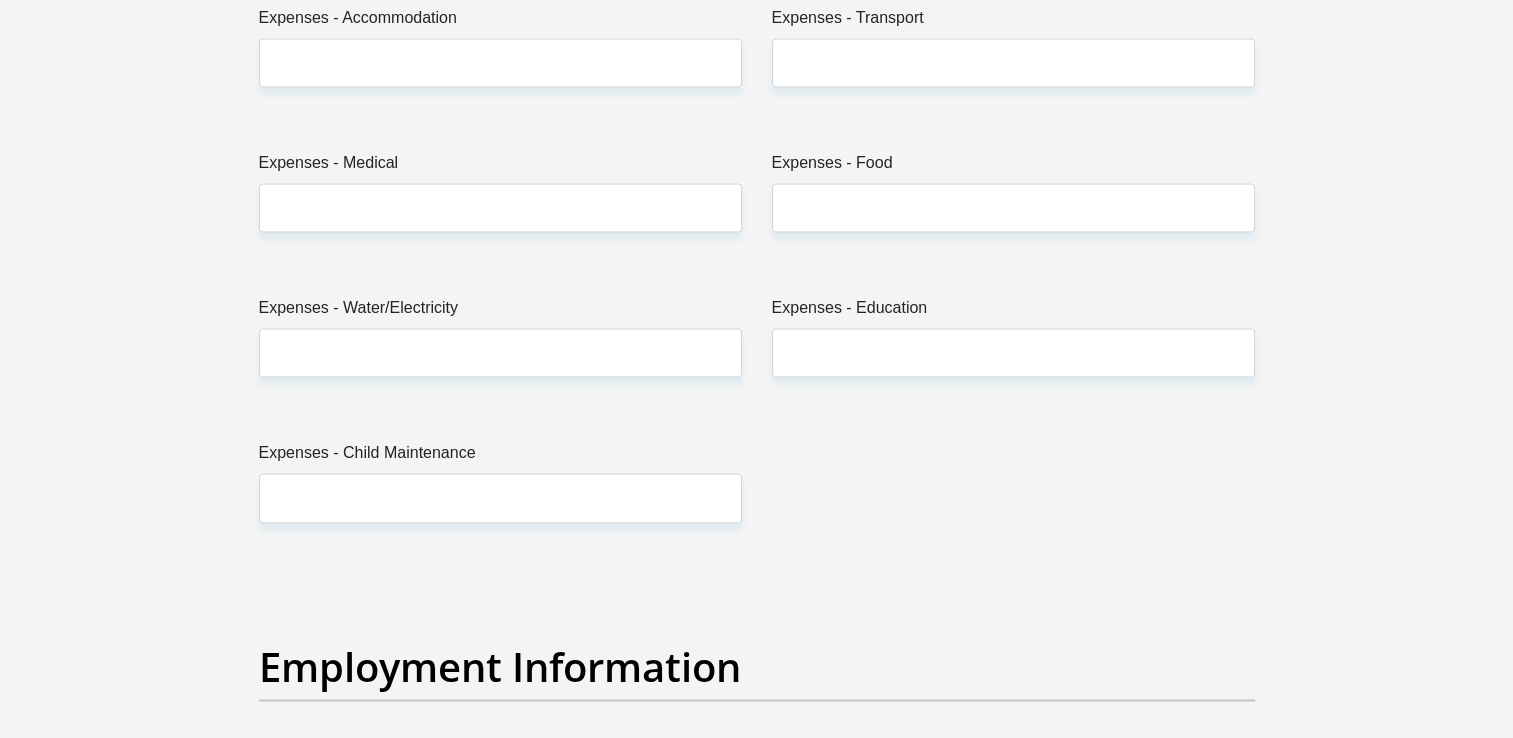 scroll, scrollTop: 3004, scrollLeft: 0, axis: vertical 